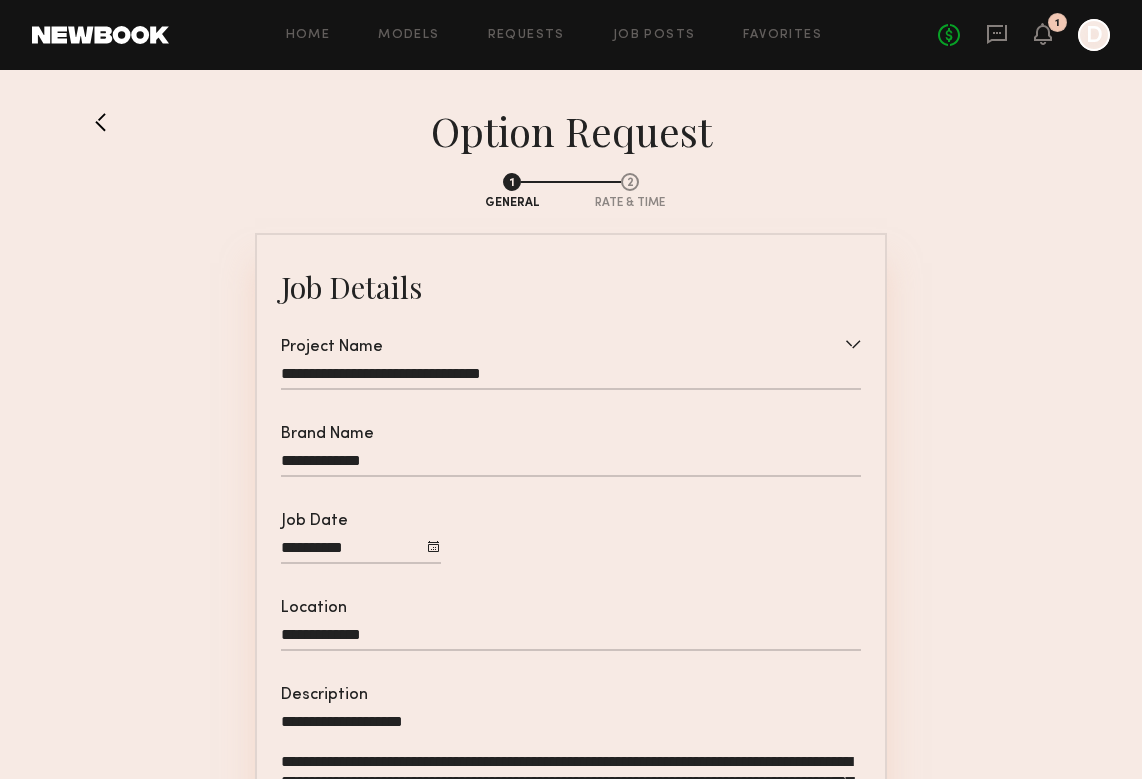 scroll, scrollTop: 439, scrollLeft: 0, axis: vertical 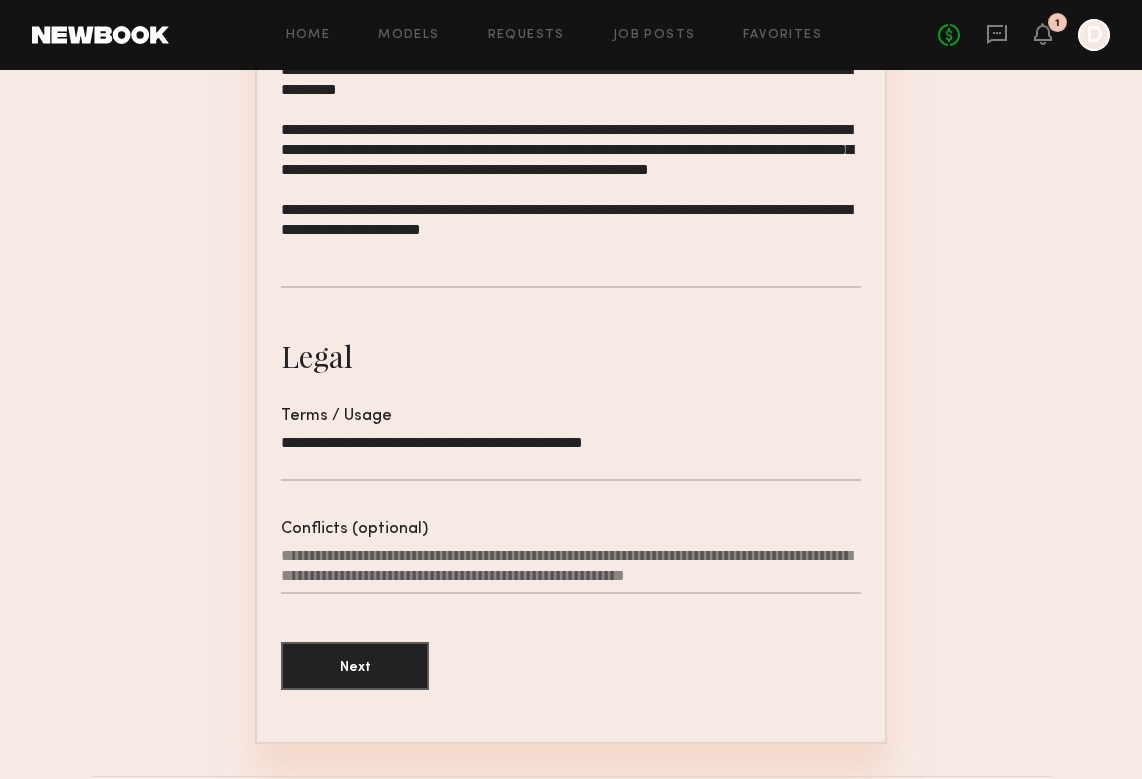 click on "Conflicts (optional)" 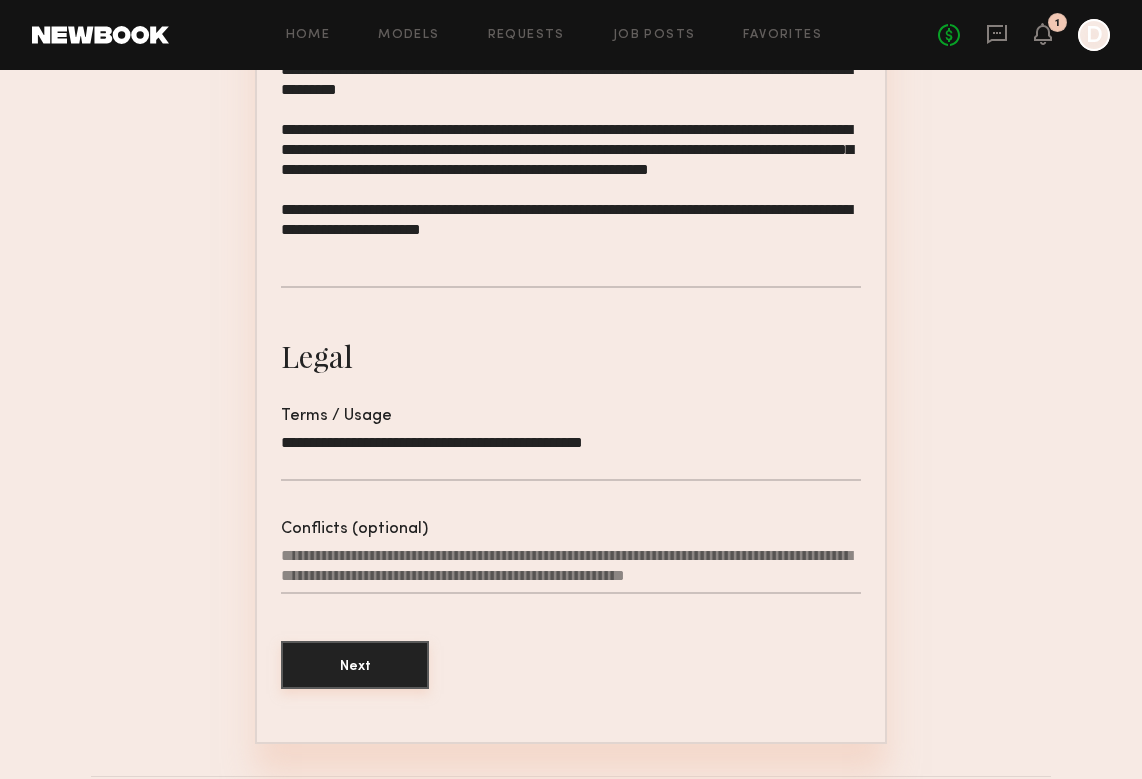 click on "Next" 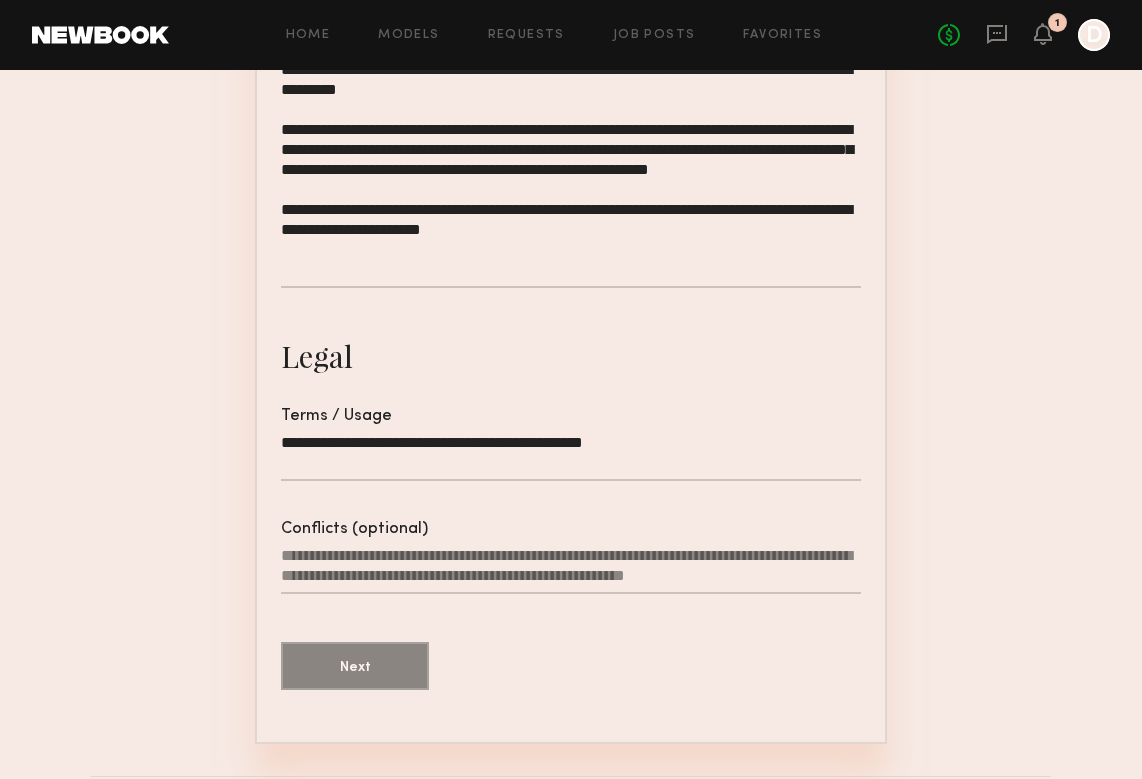 scroll, scrollTop: 0, scrollLeft: 0, axis: both 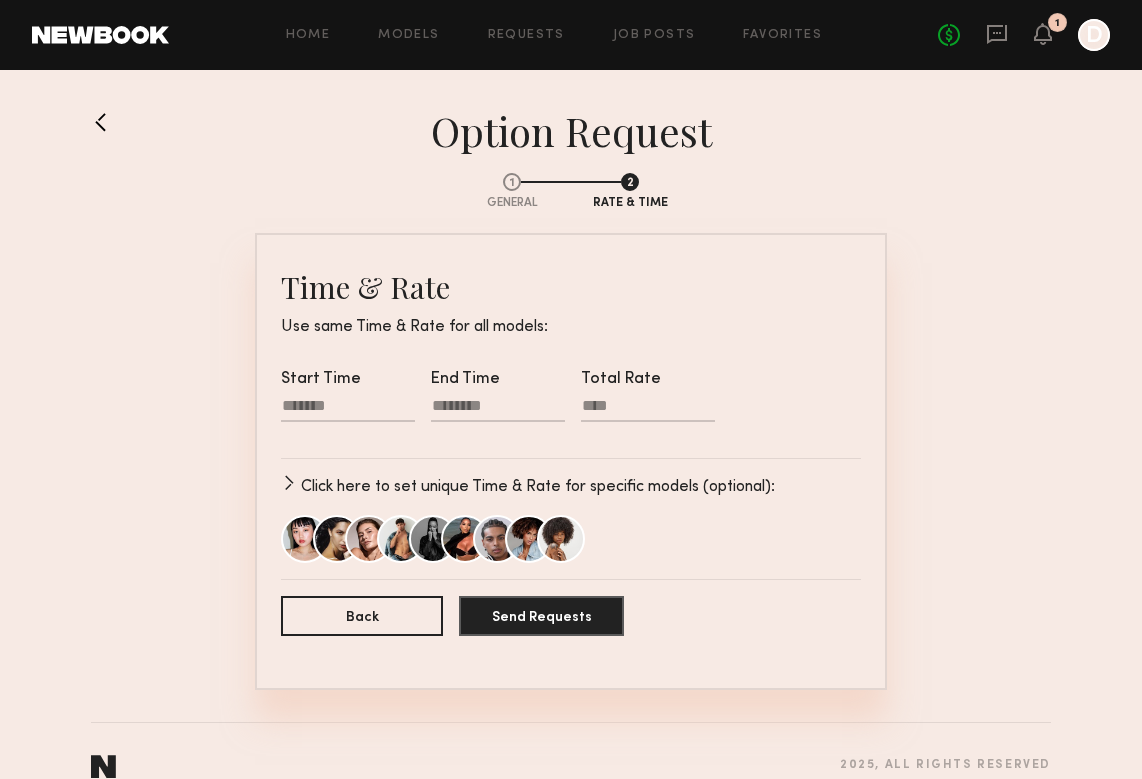 click 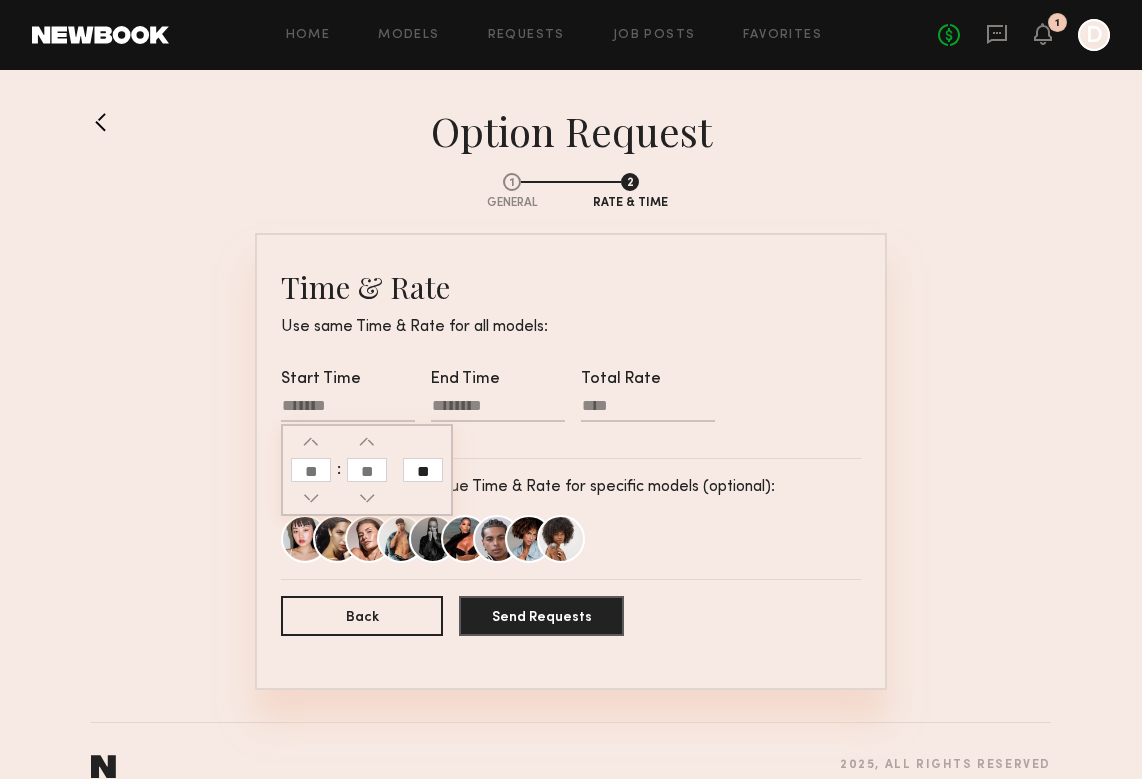click 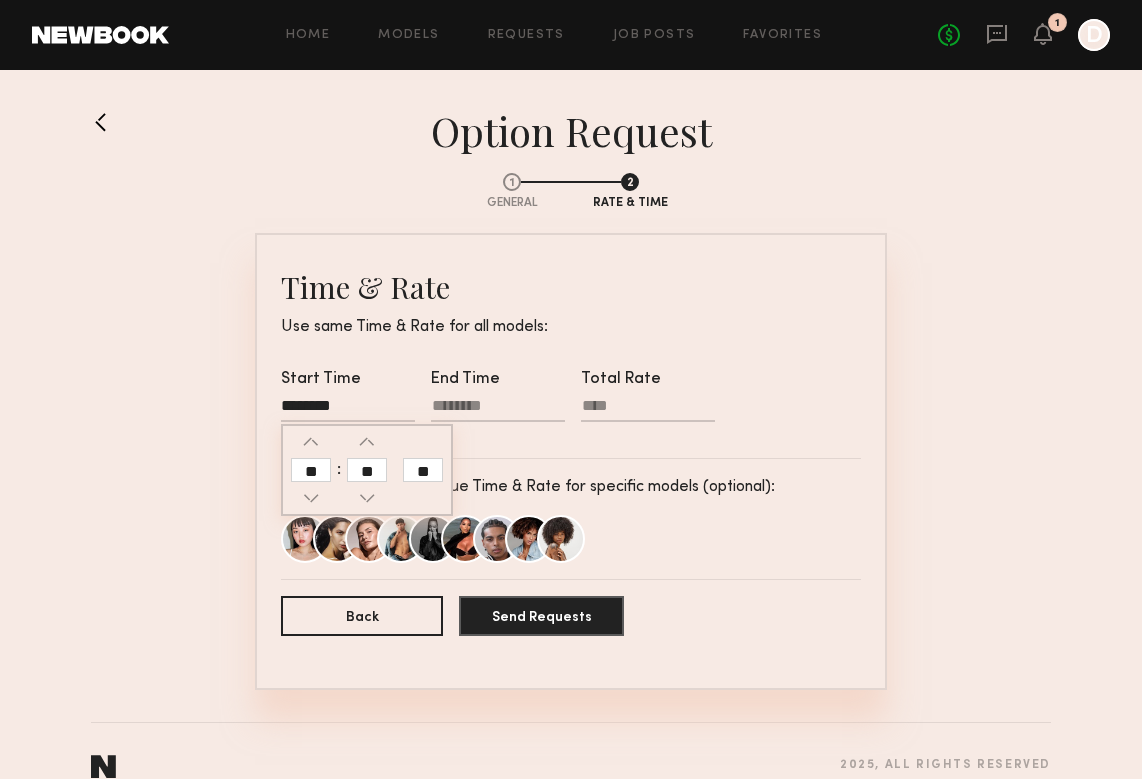 click on "Click here to set unique Time & Rate for specific models (optional):" 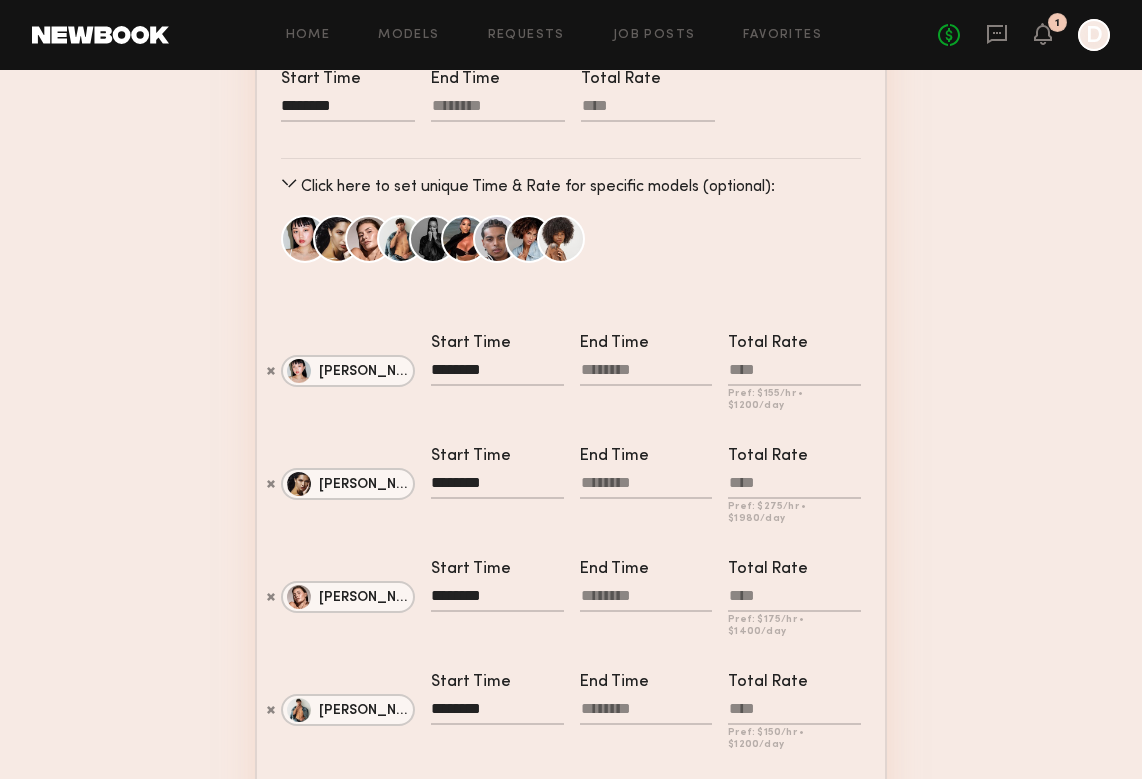 scroll, scrollTop: 0, scrollLeft: 0, axis: both 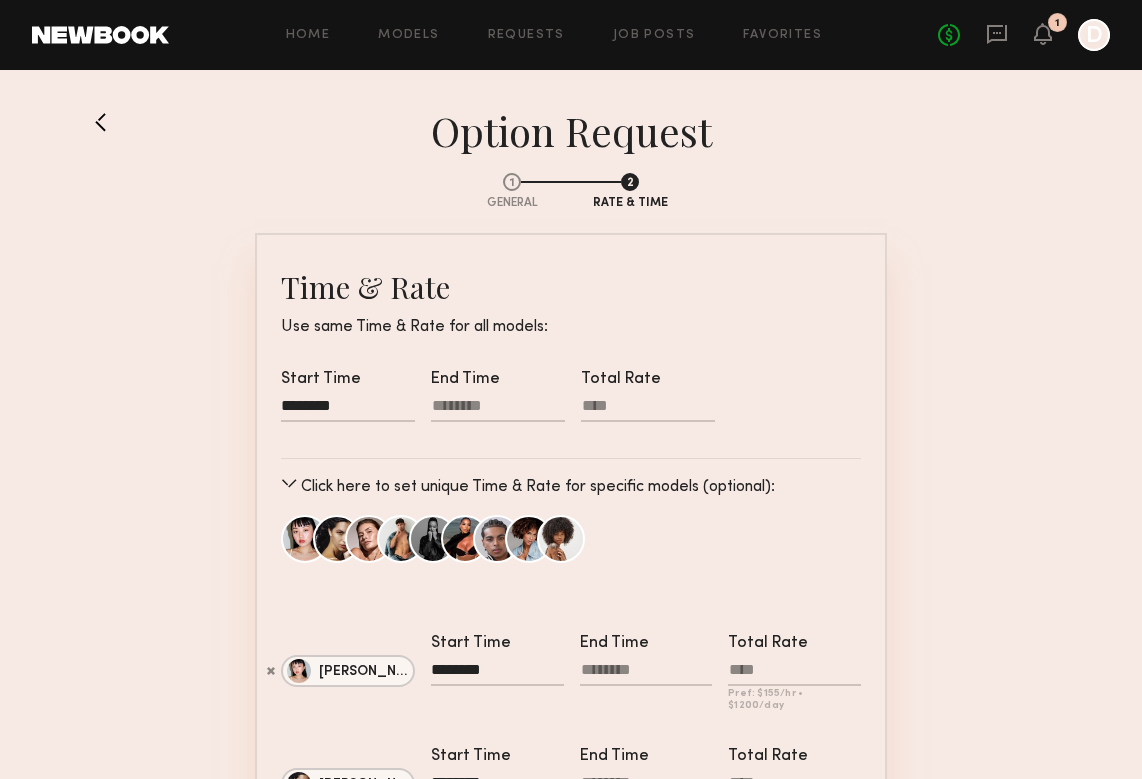 click on "********" 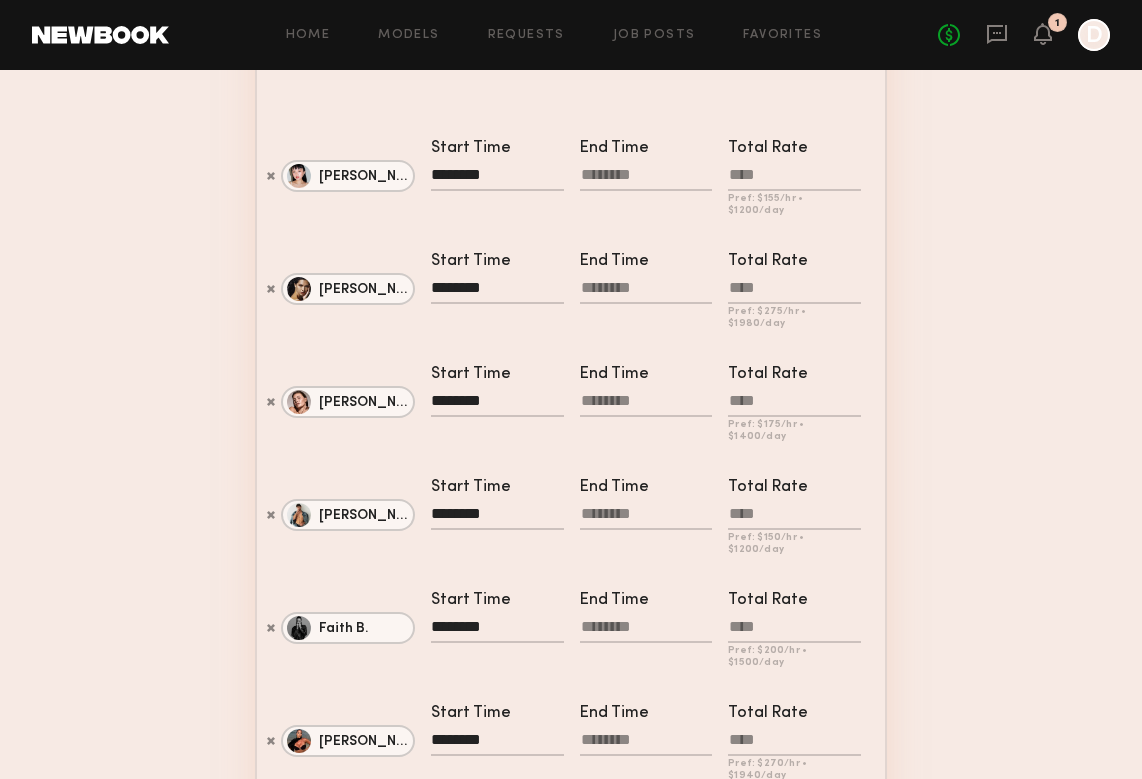 scroll, scrollTop: 284, scrollLeft: 0, axis: vertical 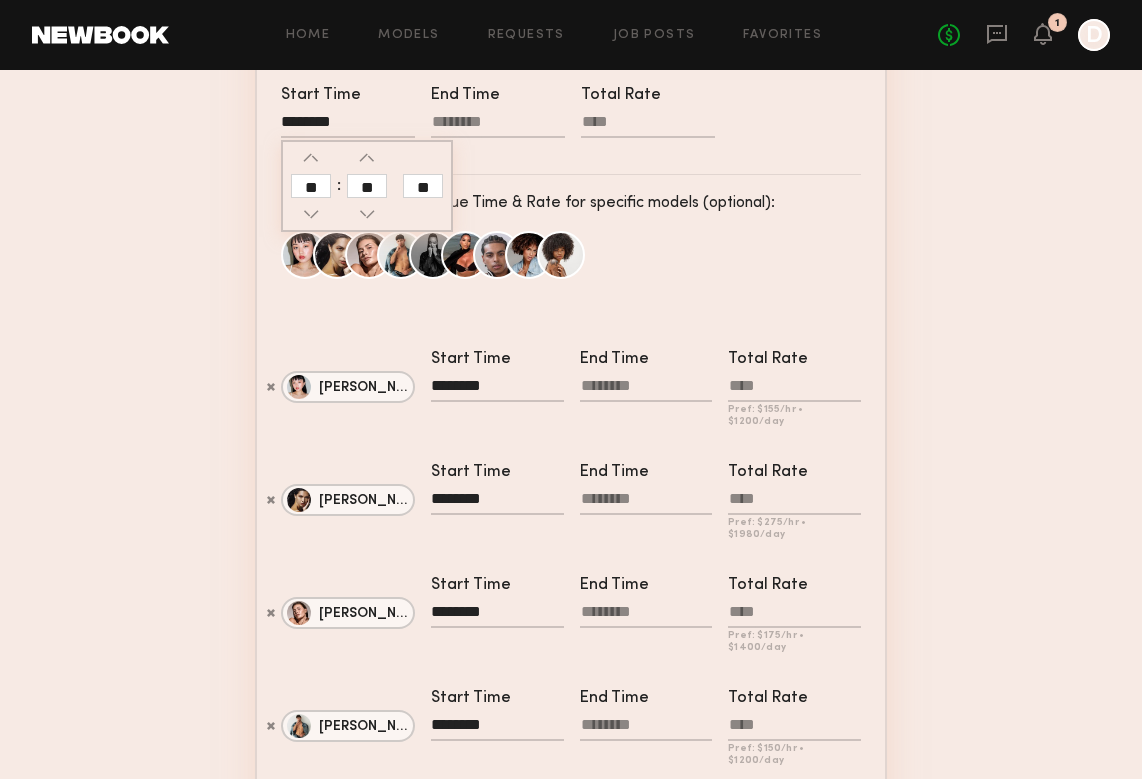 click on "********" 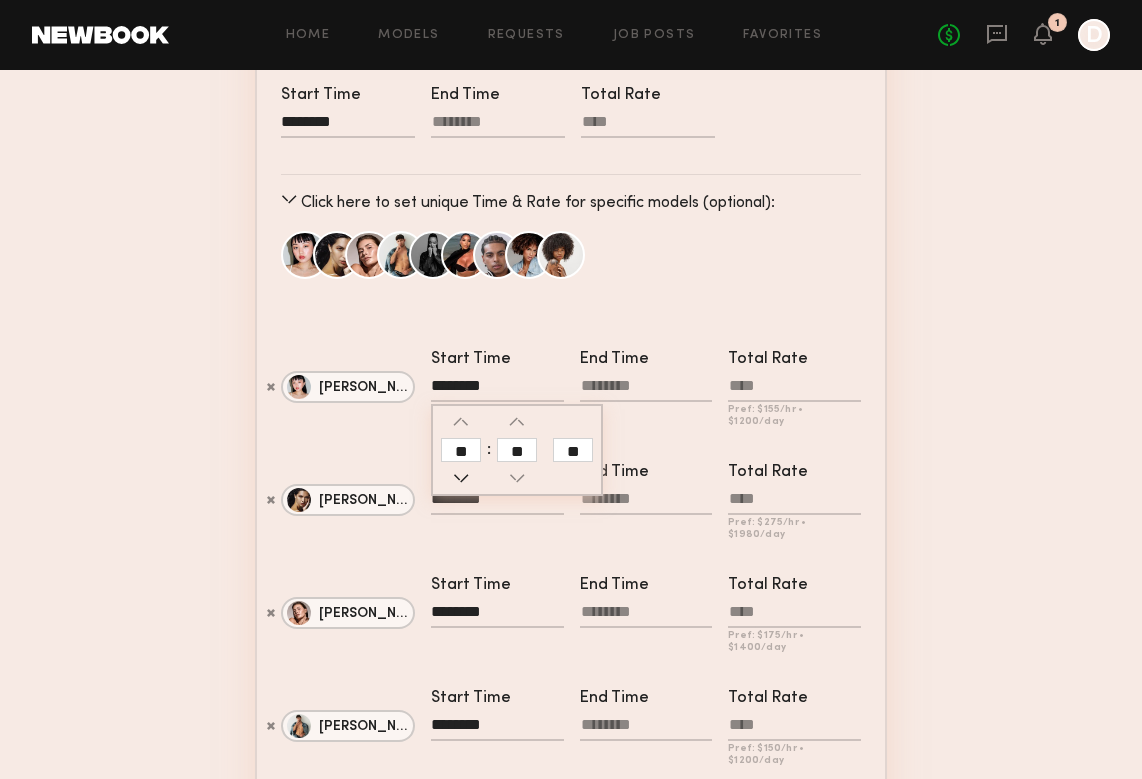 click 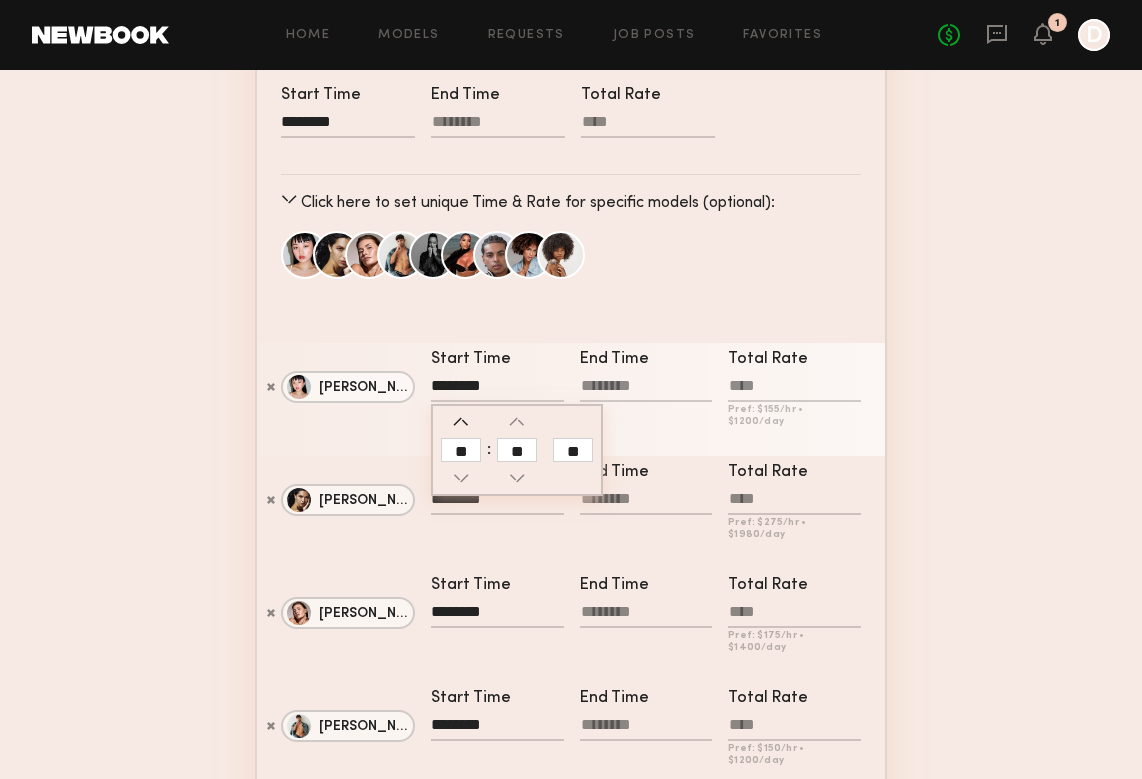 click 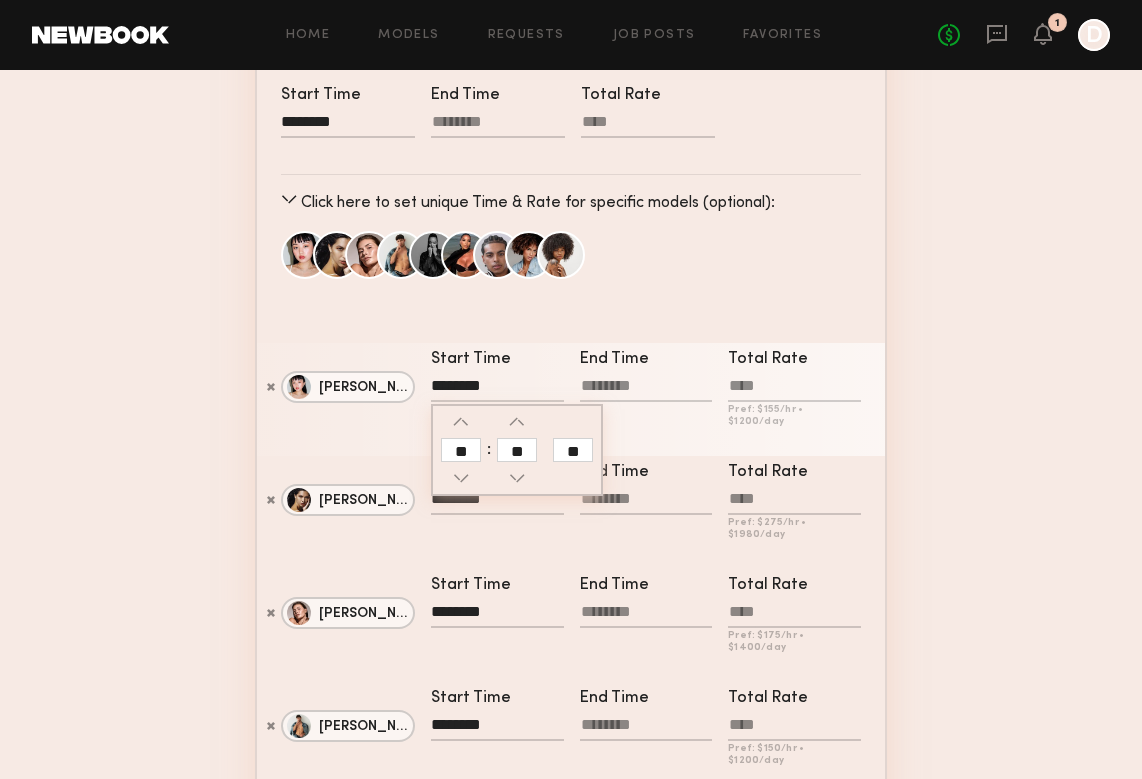 click on "Total Rate Pref: $ 155 /hr • $ 1200 /day" 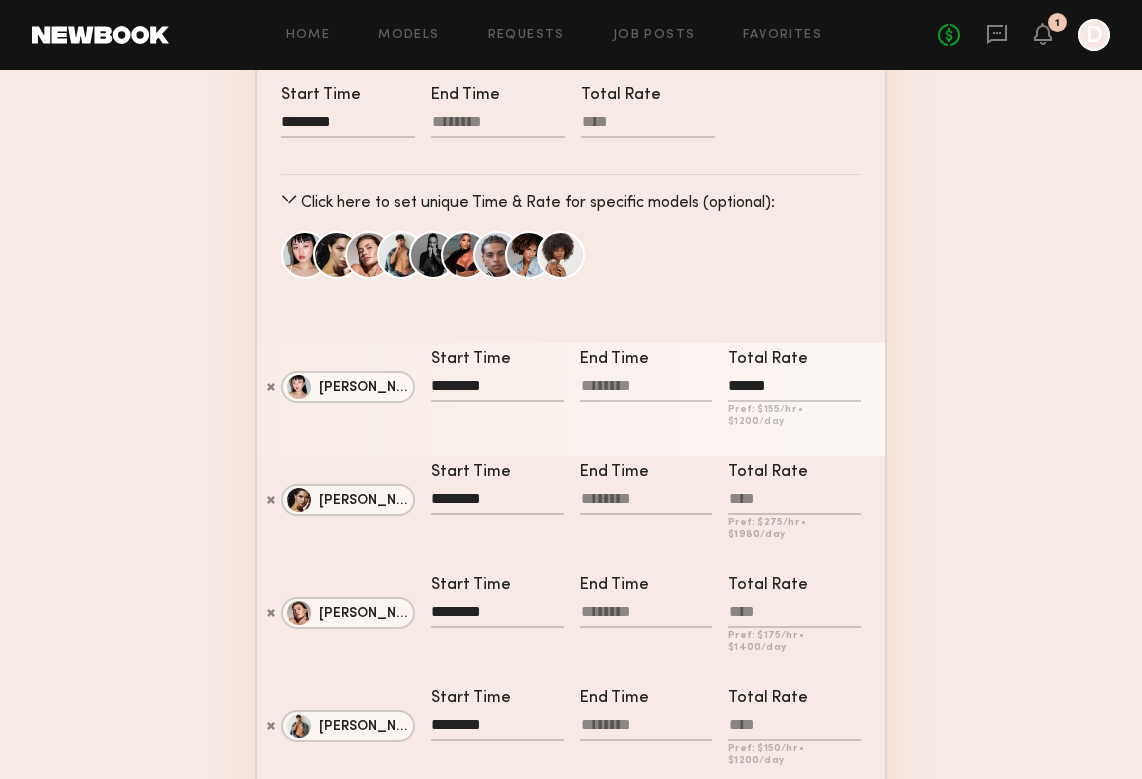 type on "******" 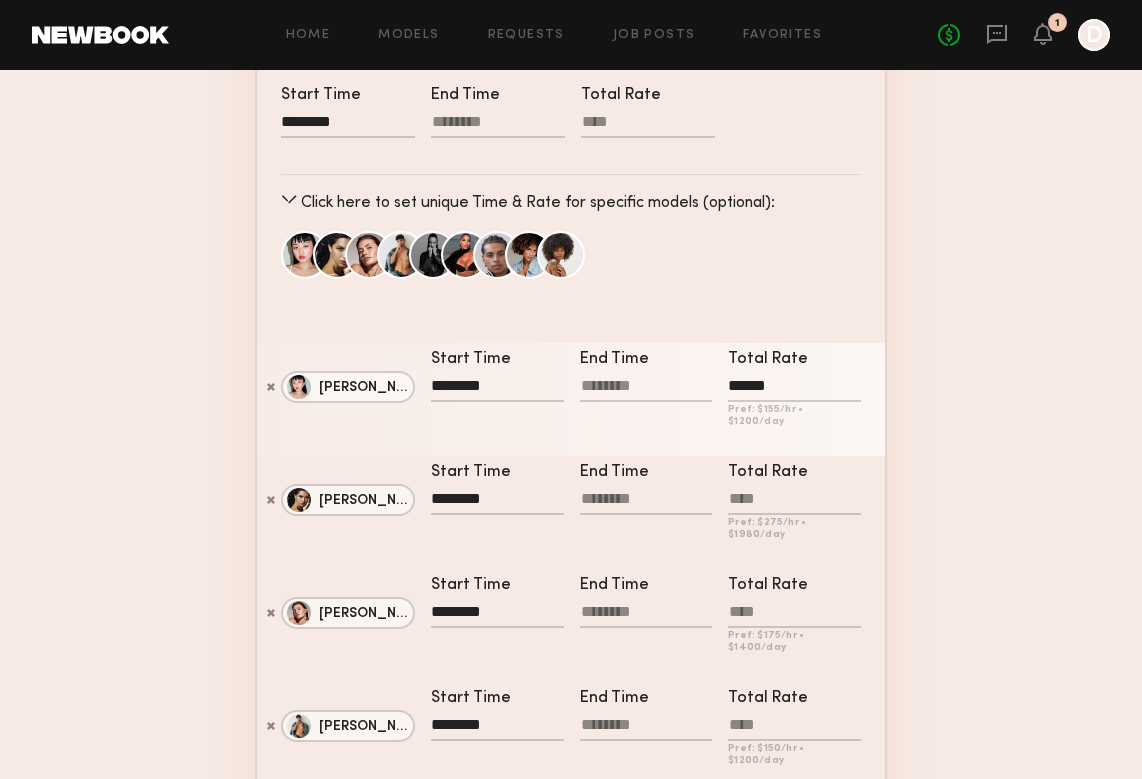 click on "1 General 2 Rate & Time Time & Rate Use same Time & Rate for all models: Start Time ******** End Time Total Rate Click here to set unique Time & Rate for specific models (optional): [PERSON_NAME] [PERSON_NAME] [PERSON_NAME] [PERSON_NAME] +  4  more [PERSON_NAME] [PERSON_NAME] [PERSON_NAME] [PERSON_NAME] [PERSON_NAME] [PERSON_NAME] [PERSON_NAME] [PERSON_NAME] Start Time ******** End Time Total Rate ****** Pref: $ 155 /hr • $ 1200 /day [PERSON_NAME] Start Time ******** End Time Total Rate Pref: $ 275 /hr • $ 1980 /day [PERSON_NAME] Start Time ******** End Time Total Rate Pref: $ 175 /hr • $ 1400 /day [PERSON_NAME] Start Time ******** End Time Total Rate Pref: $ 150 /hr • $ 1200 /day Faith B. Start Time ******** End Time Total Rate Pref: $ 200 /hr • $ 1500 /day [PERSON_NAME] Start Time ******** End Time Total Rate Pref: $ 270 /hr • $ 1940 /day [PERSON_NAME] Start Time ******** End Time Total Rate Pref: $ 75 /hr • $ 540 /day [PERSON_NAME] Start Time ******** End Time Total Rate Pref: $ 235 /hr • $ 1860 /day Destiny J. 185" 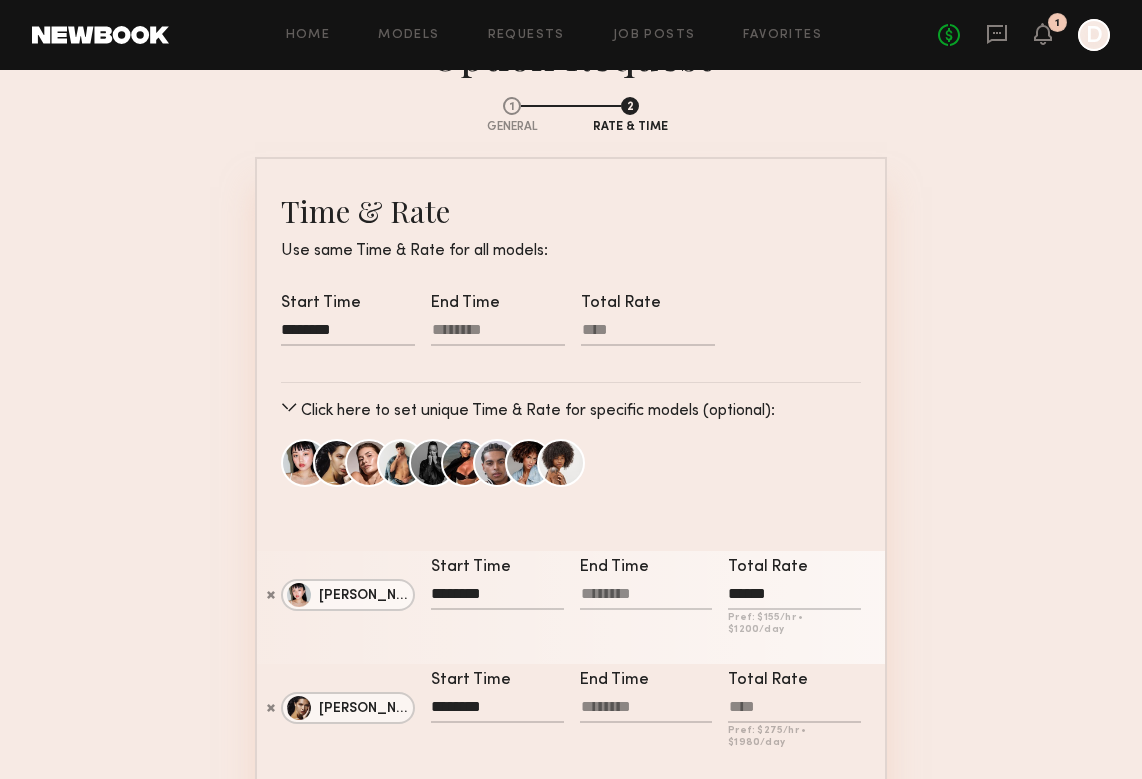 scroll, scrollTop: 0, scrollLeft: 0, axis: both 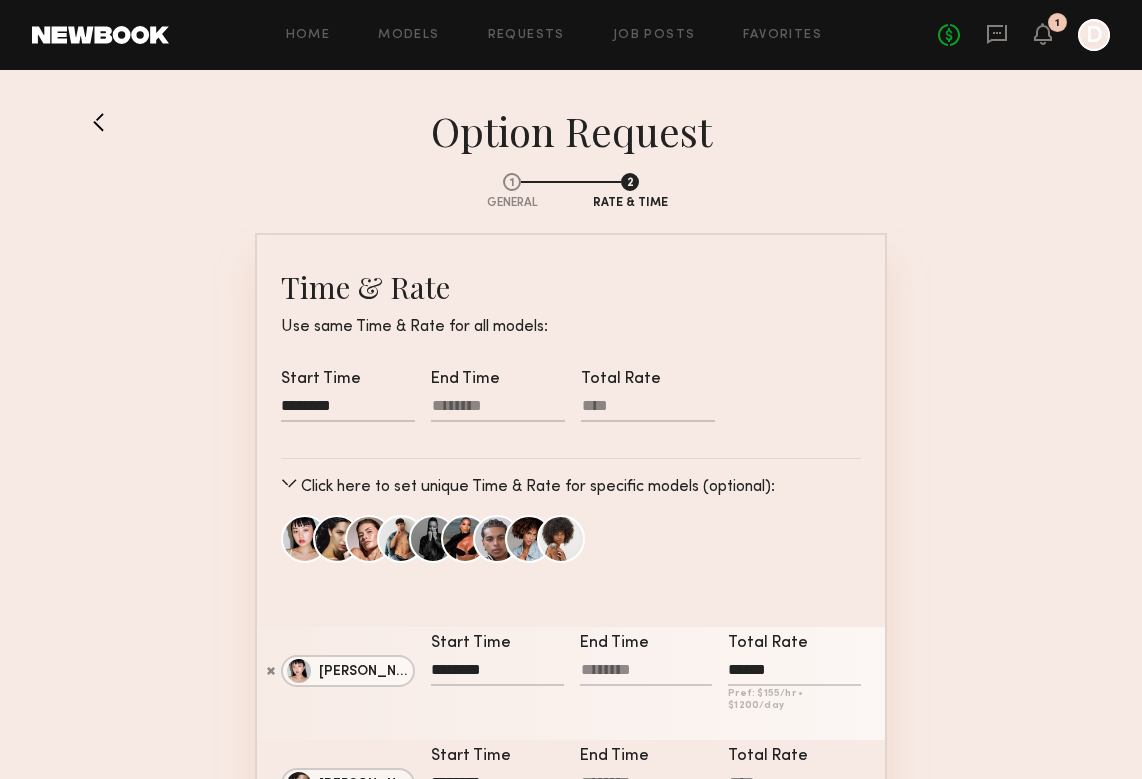 click 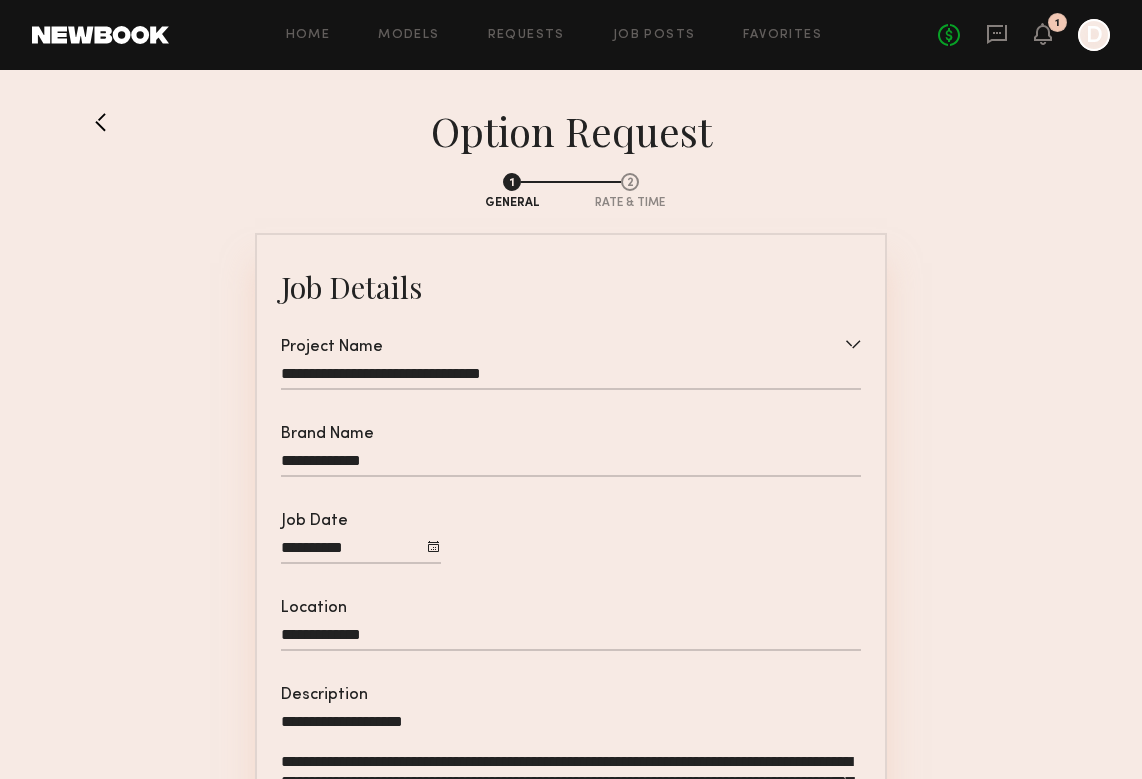 click 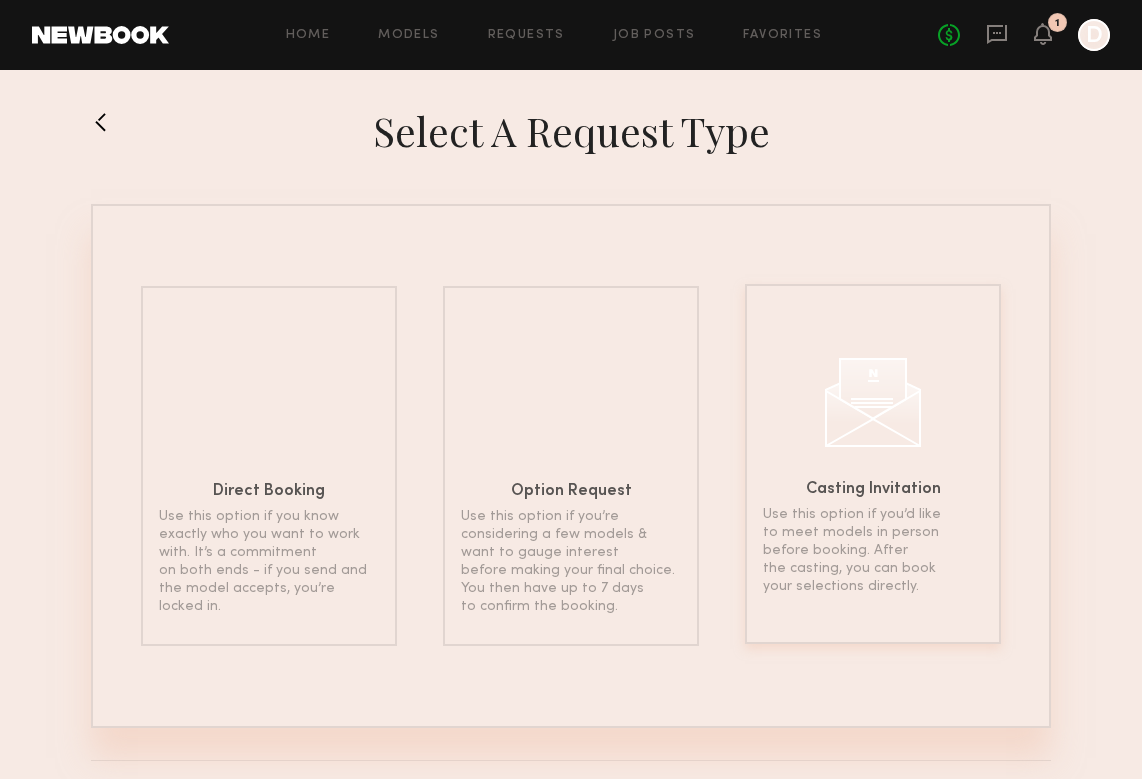click on "Casting Invitation Use this option if you’d like to meet models in person before booking. After the casting, you can book your selections directly." 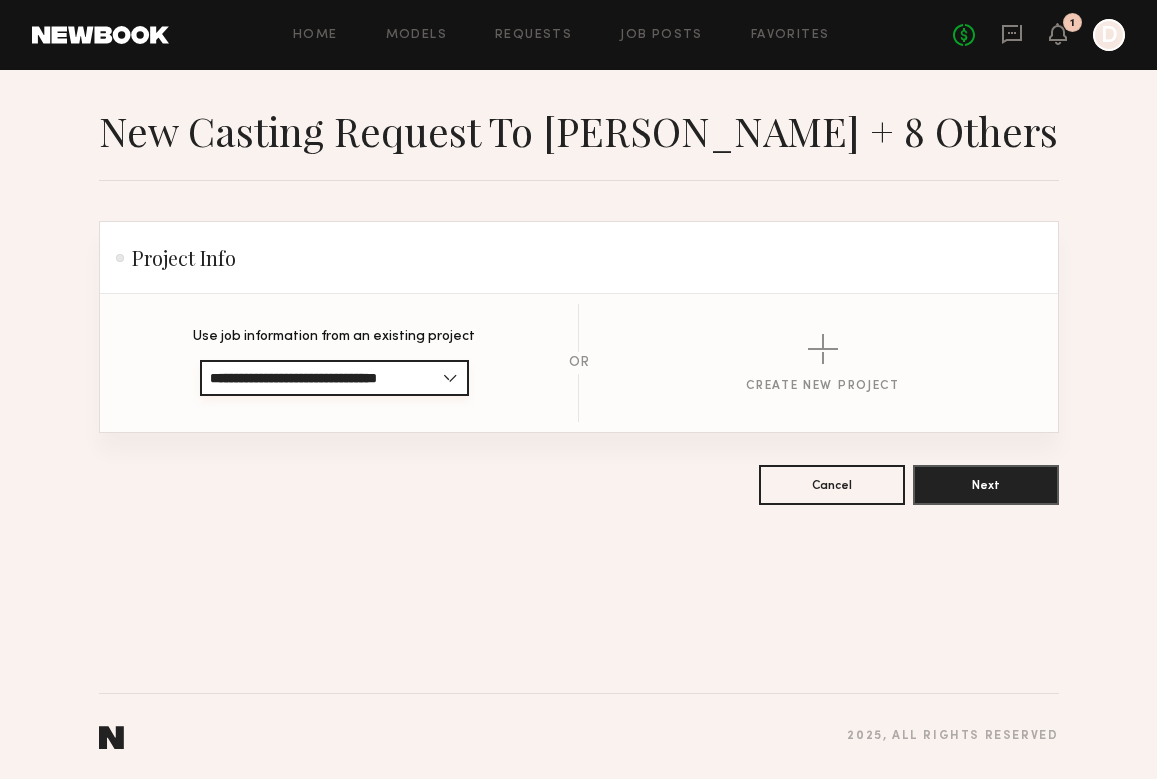 click on "**********" at bounding box center (334, 378) 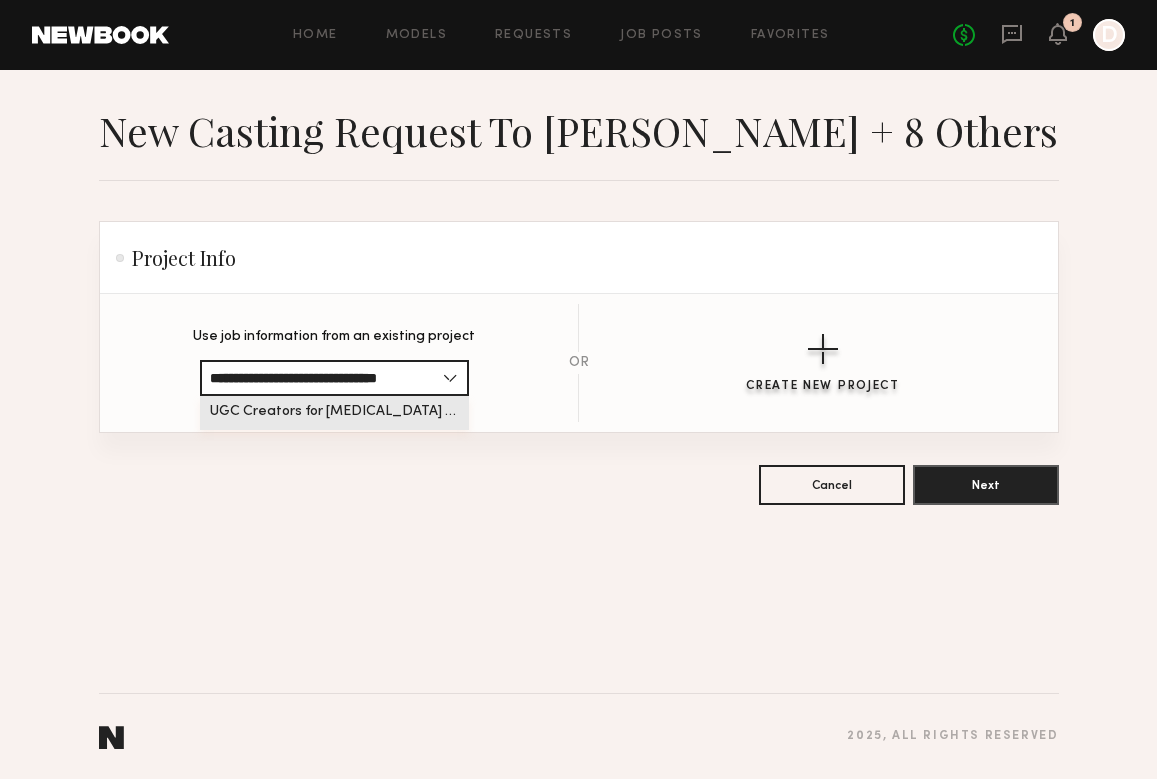 click on "Create New Project" 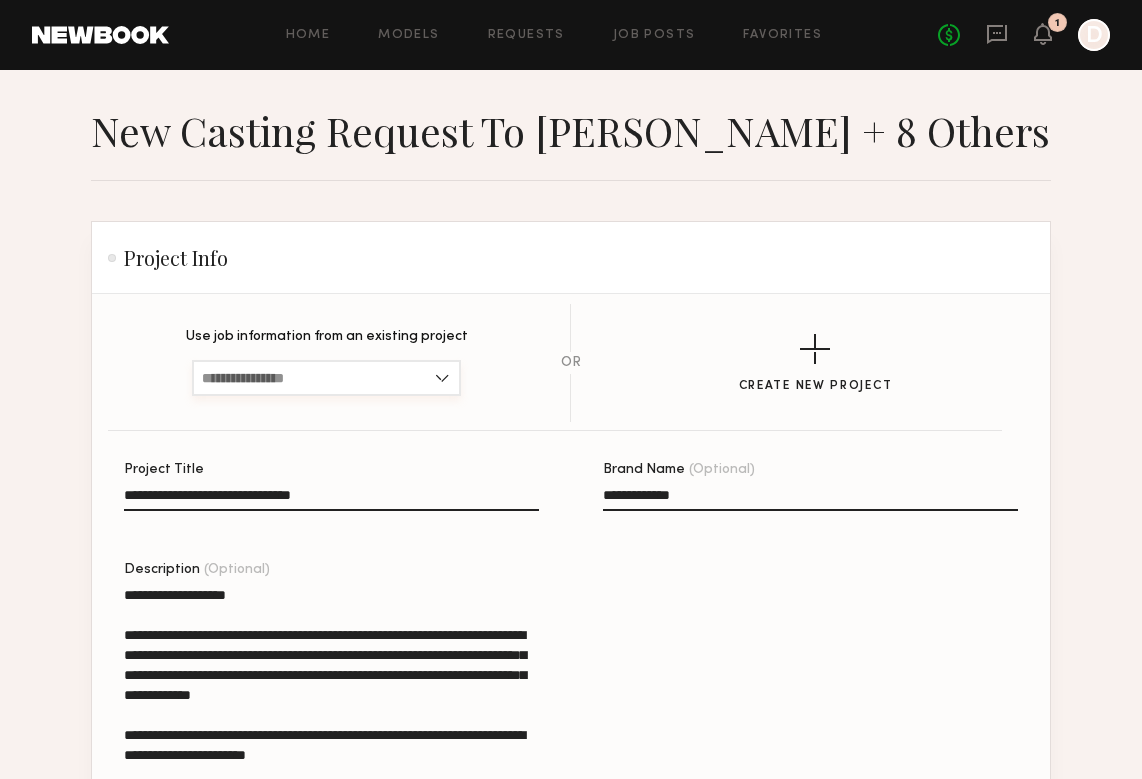 click at bounding box center (326, 378) 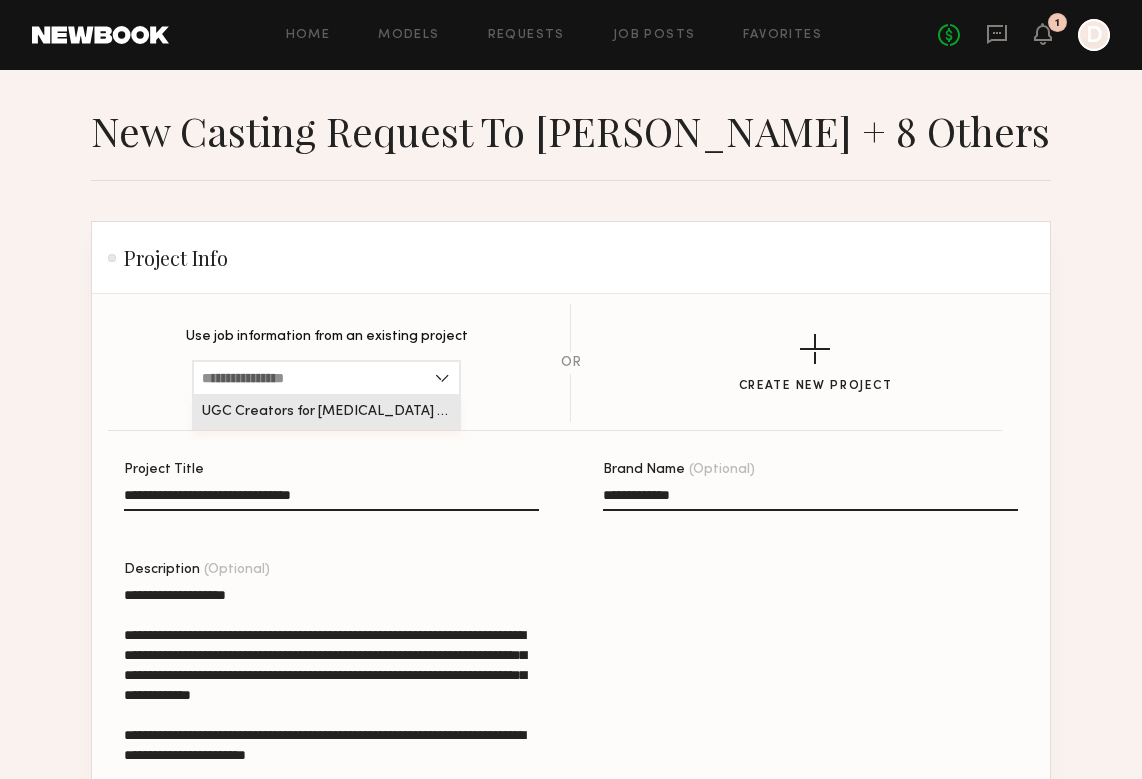 click on "UGC Creators for [MEDICAL_DATA] Program" 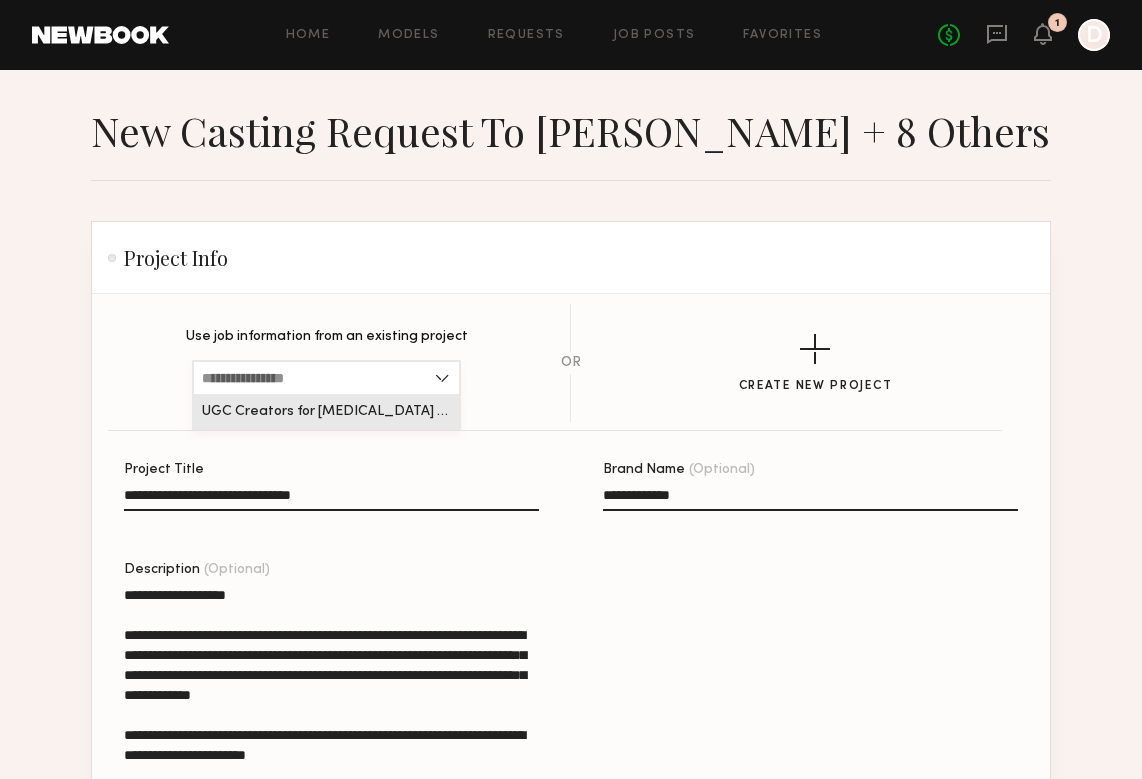 type on "**********" 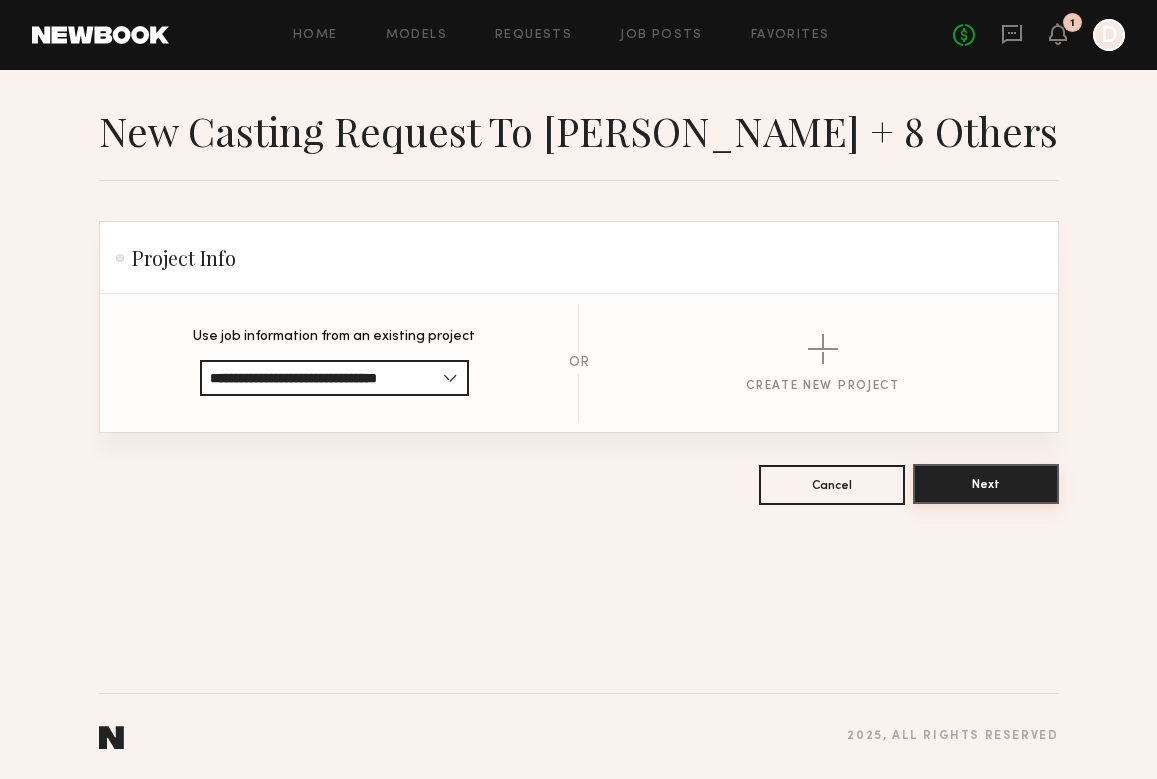 click on "Next" 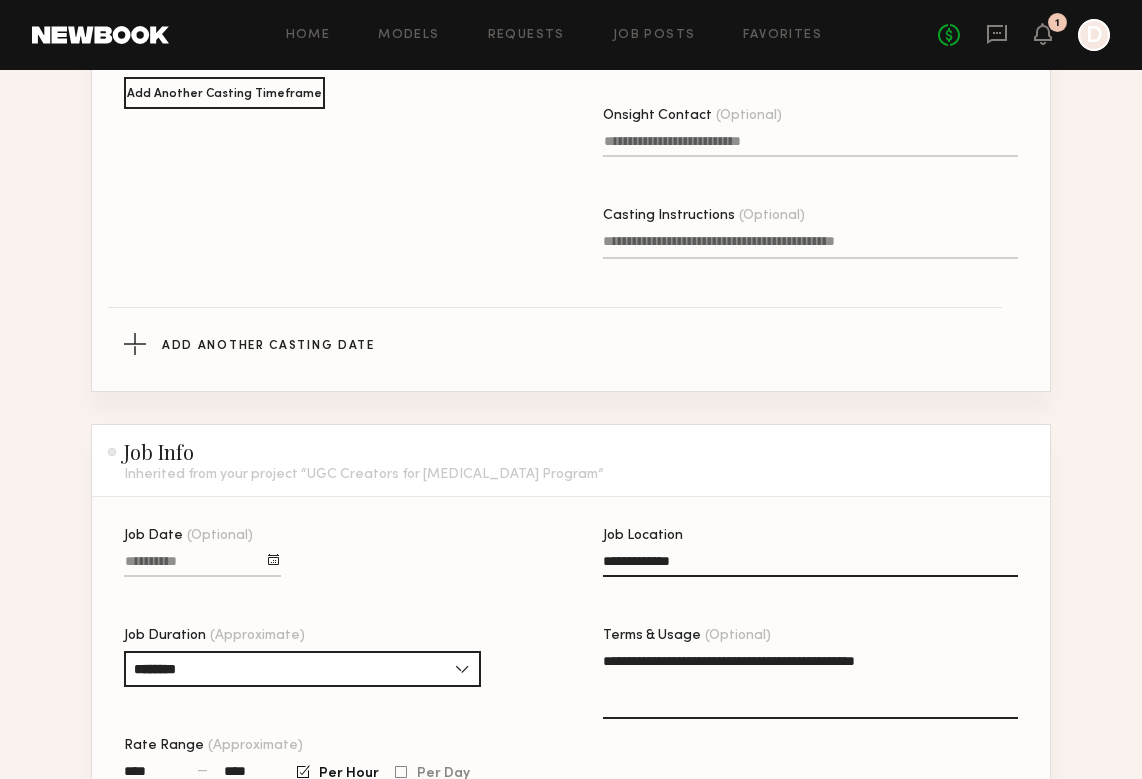 scroll, scrollTop: 551, scrollLeft: 0, axis: vertical 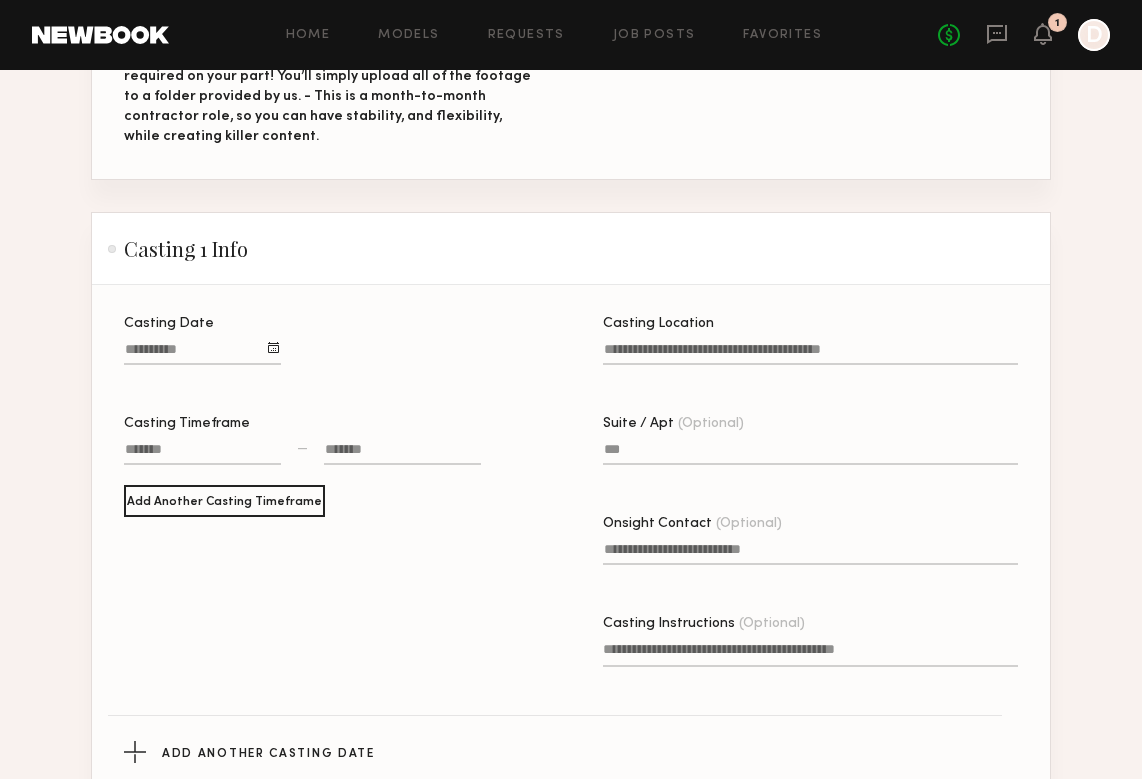 click 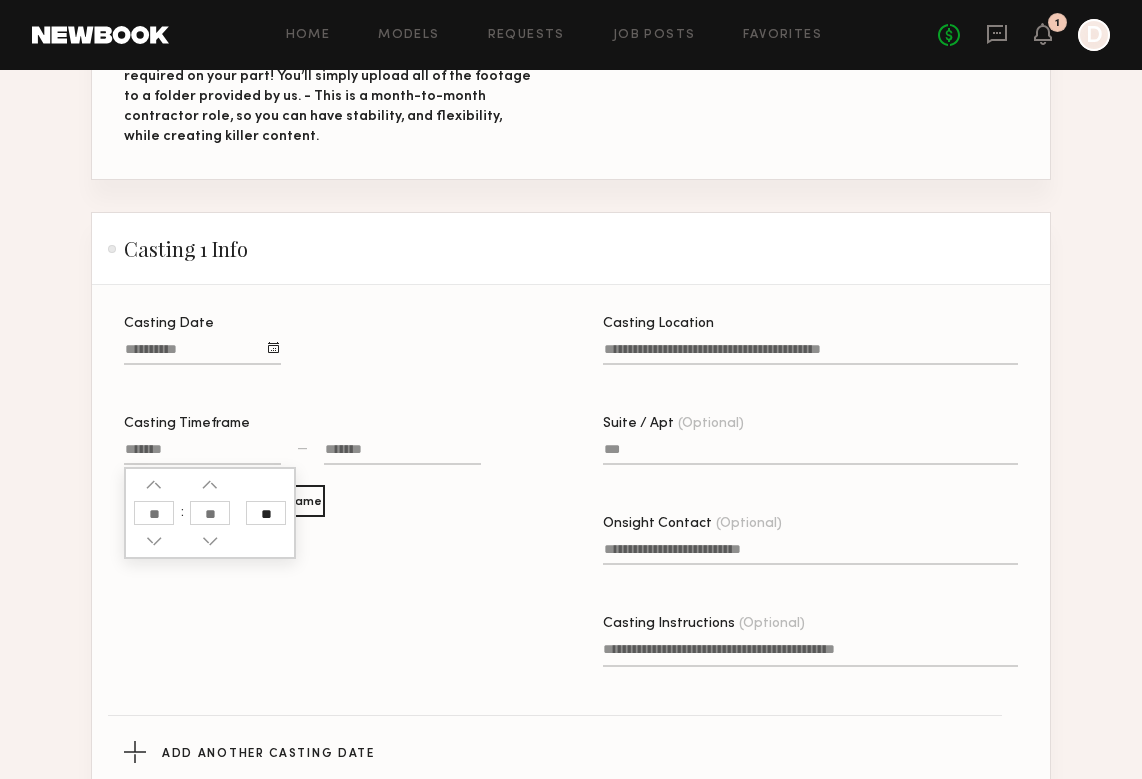 click on "Casting Date" 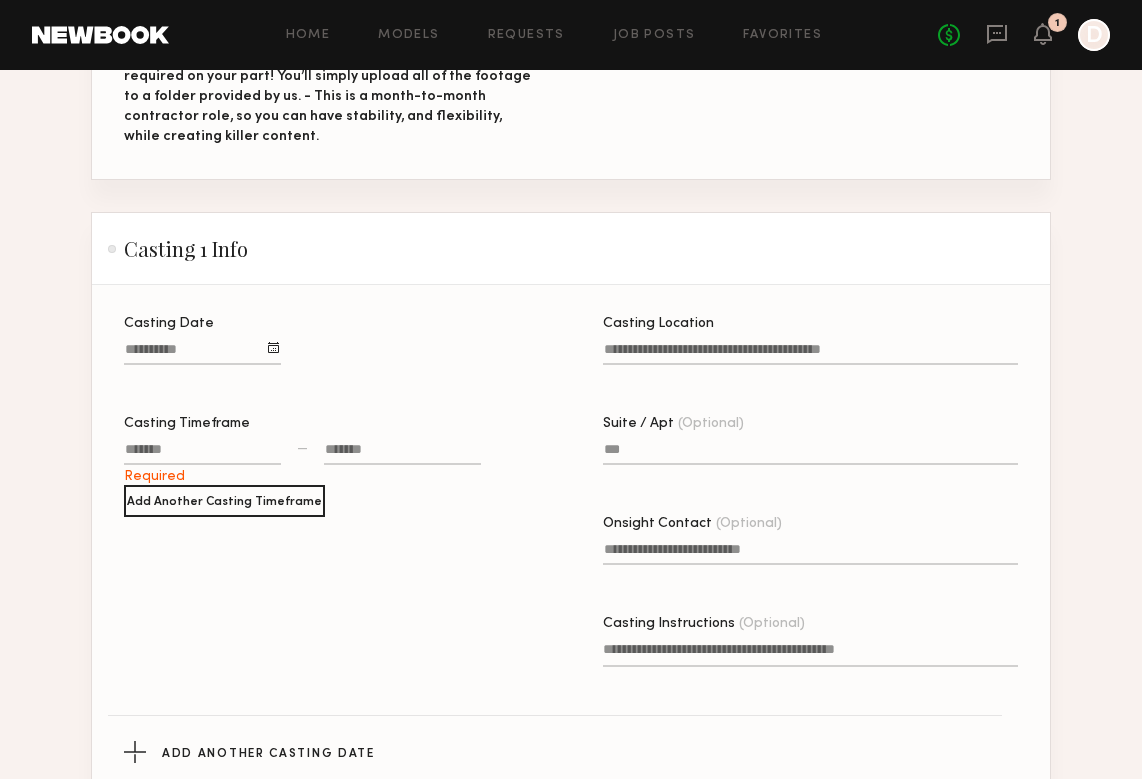 scroll, scrollTop: 576, scrollLeft: 0, axis: vertical 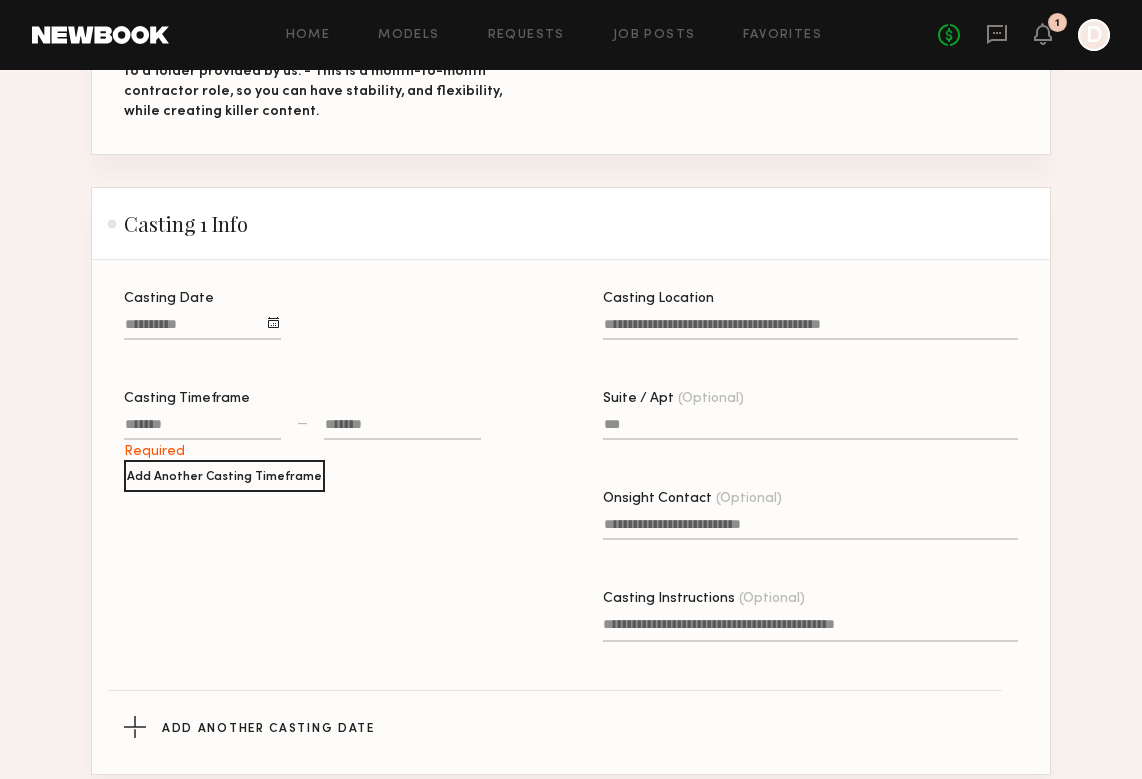 click on "Casting Location" 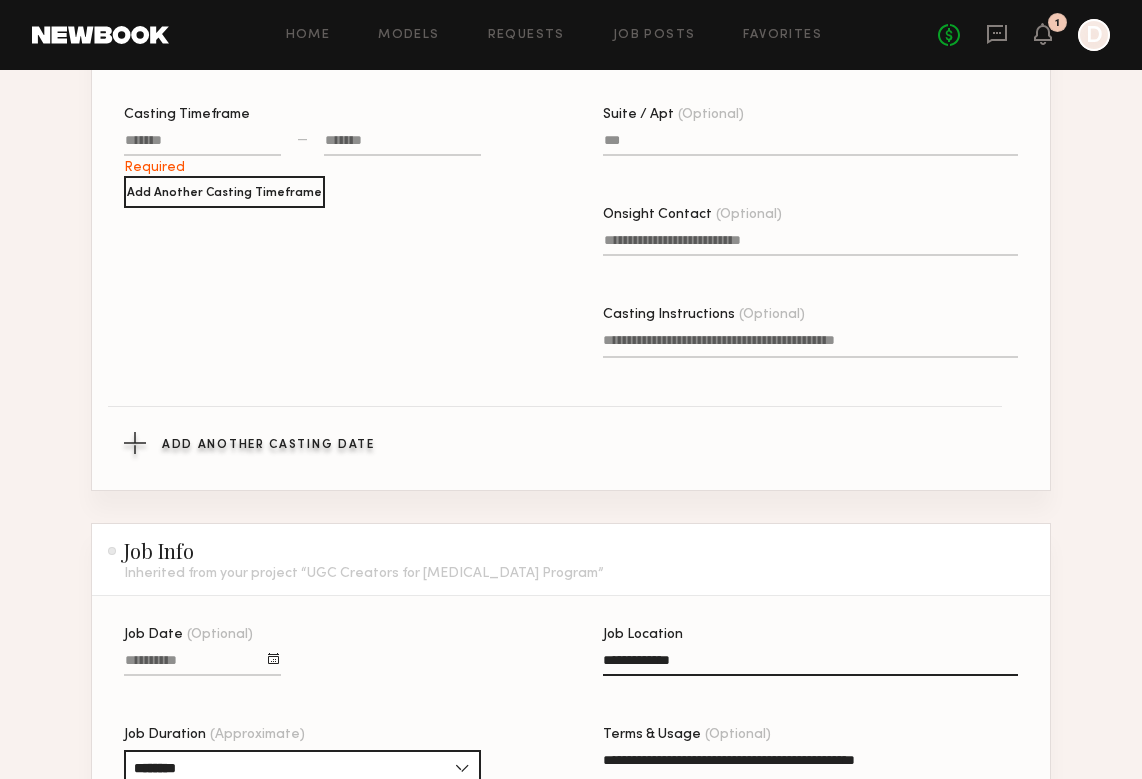 scroll, scrollTop: 1190, scrollLeft: 0, axis: vertical 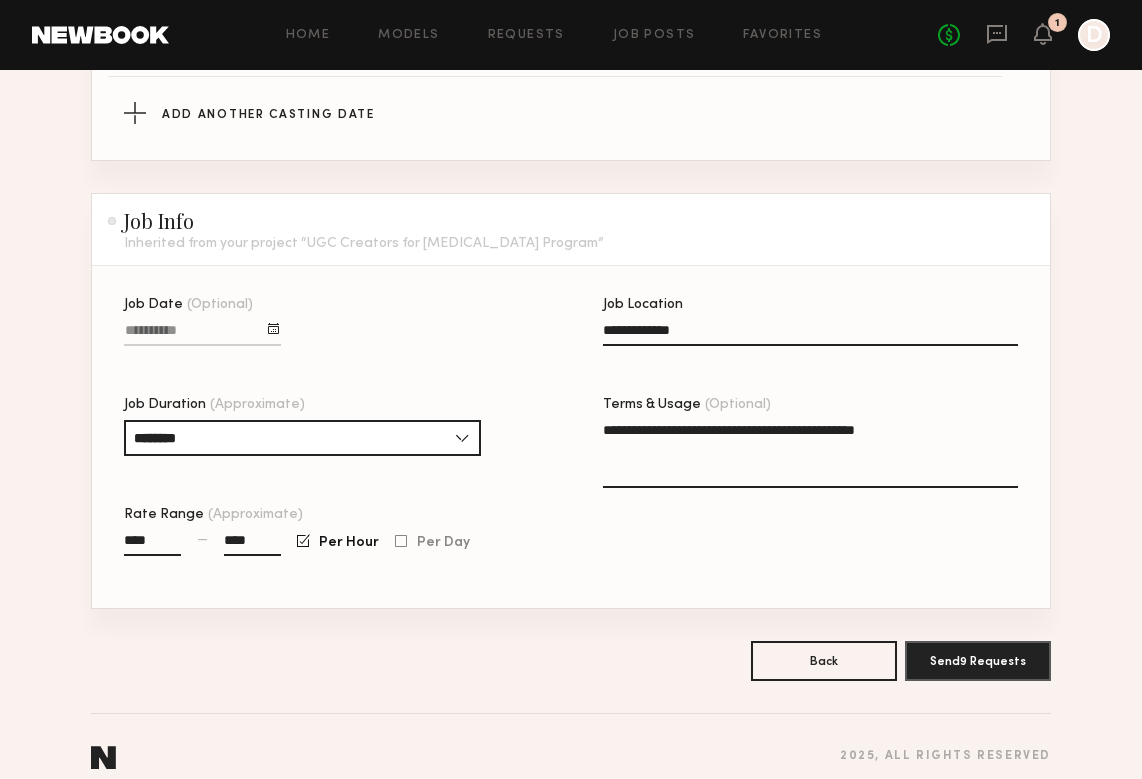 click 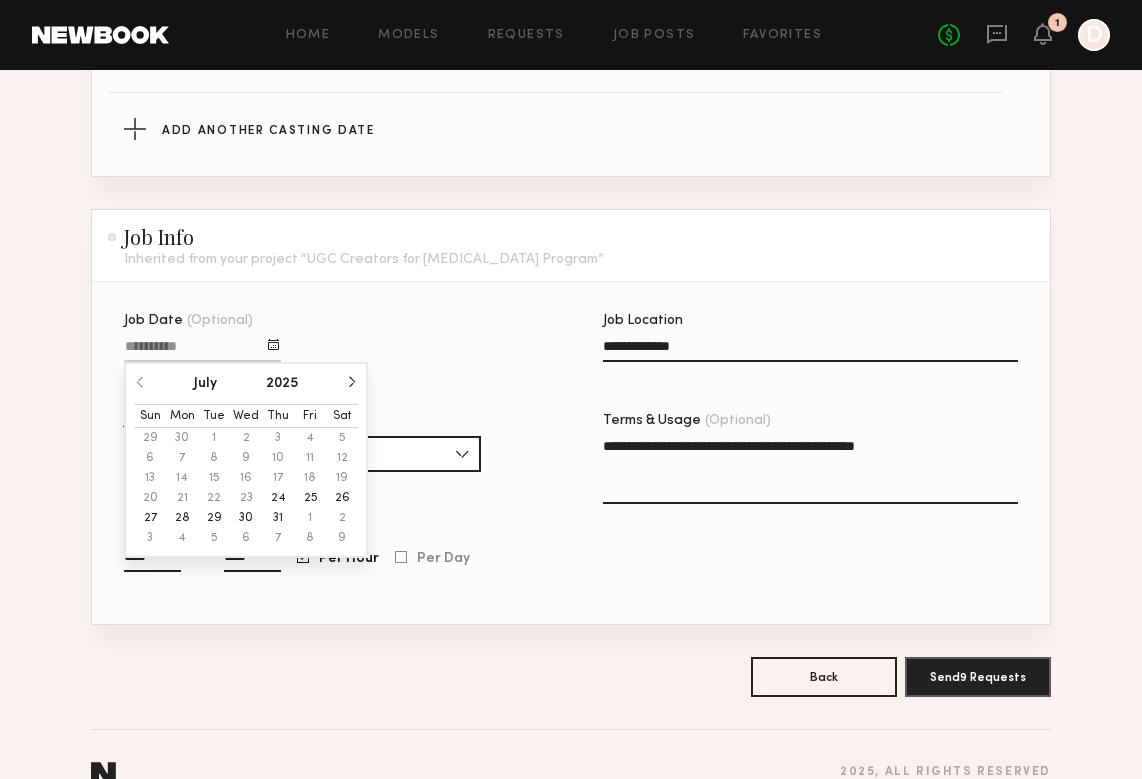 click on "[DATE]" 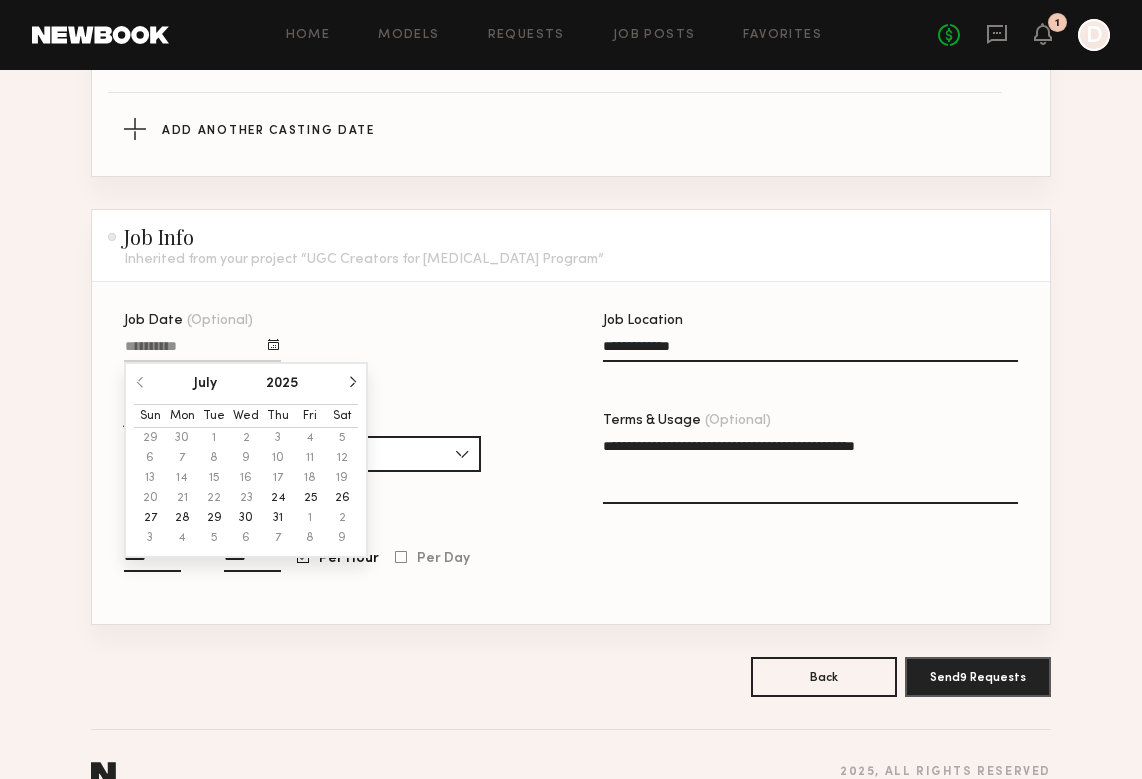click 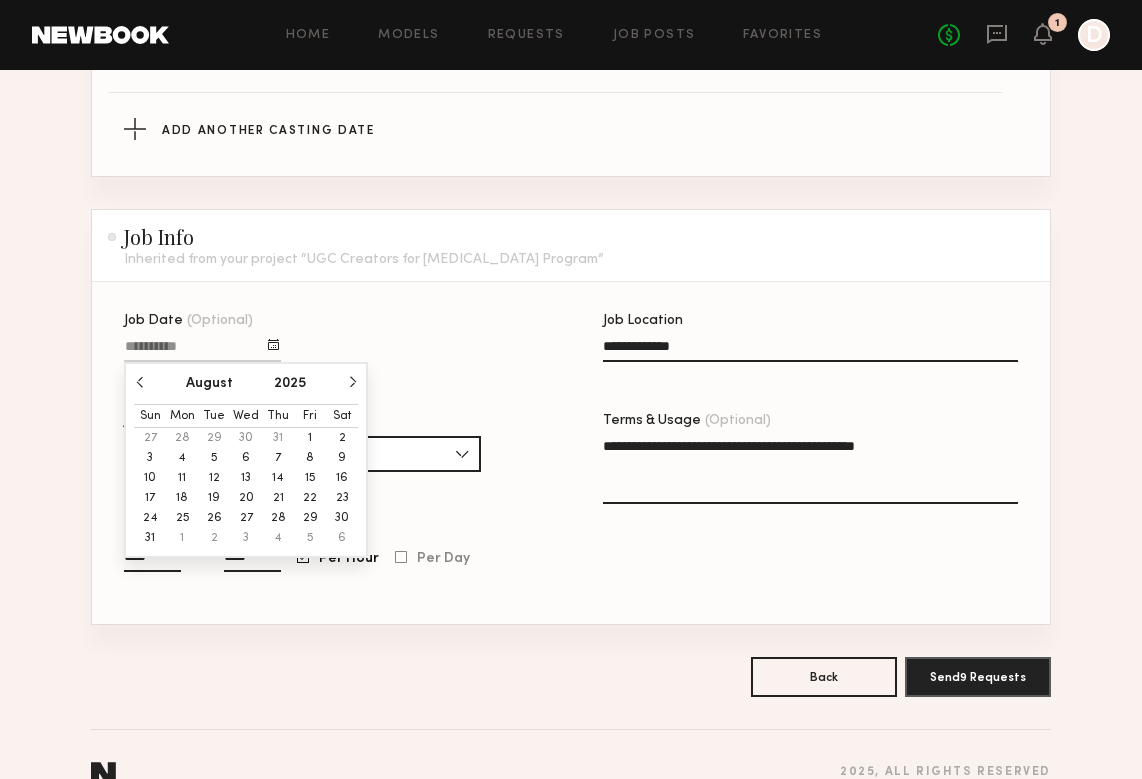 click 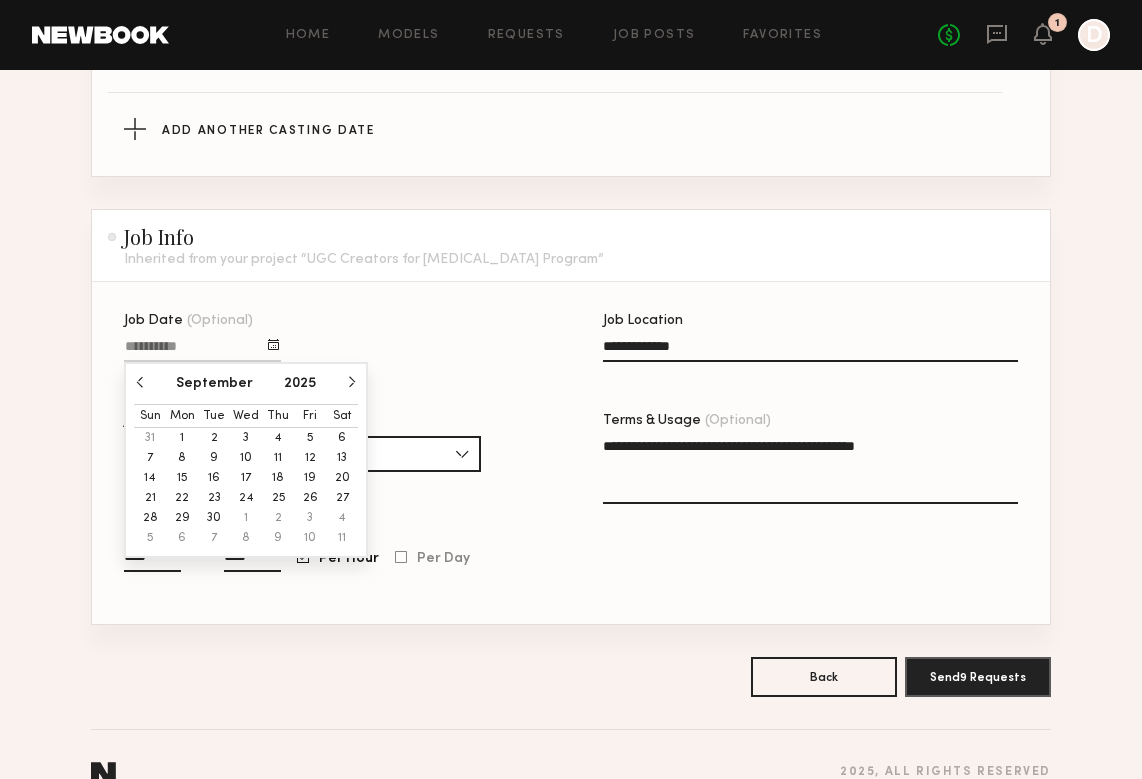 click on "1" 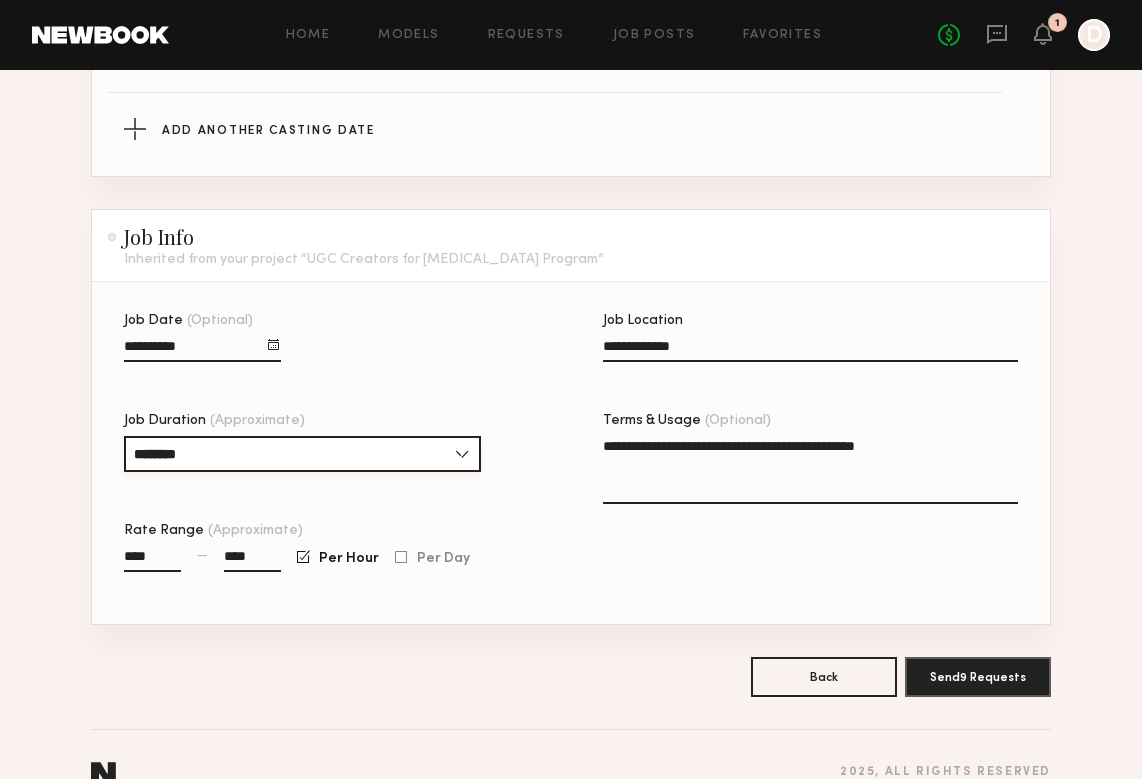 click on "********" at bounding box center (302, 454) 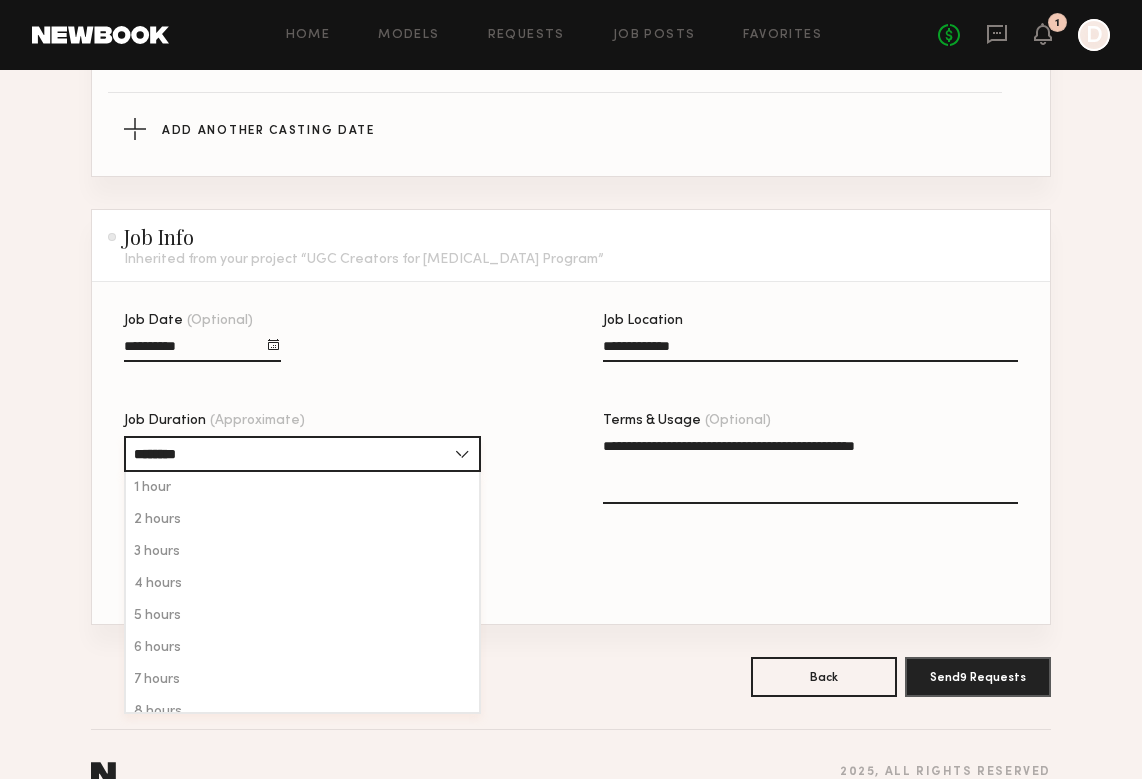 scroll, scrollTop: 48, scrollLeft: 0, axis: vertical 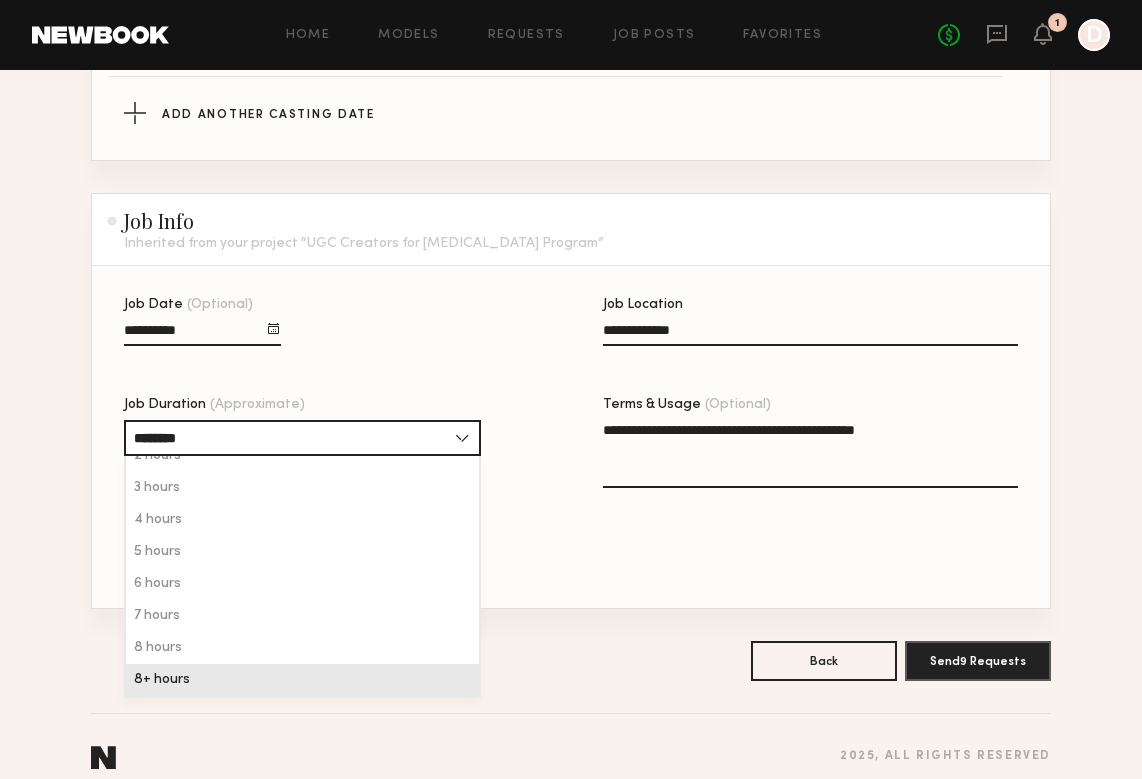 click on "8+ hours" 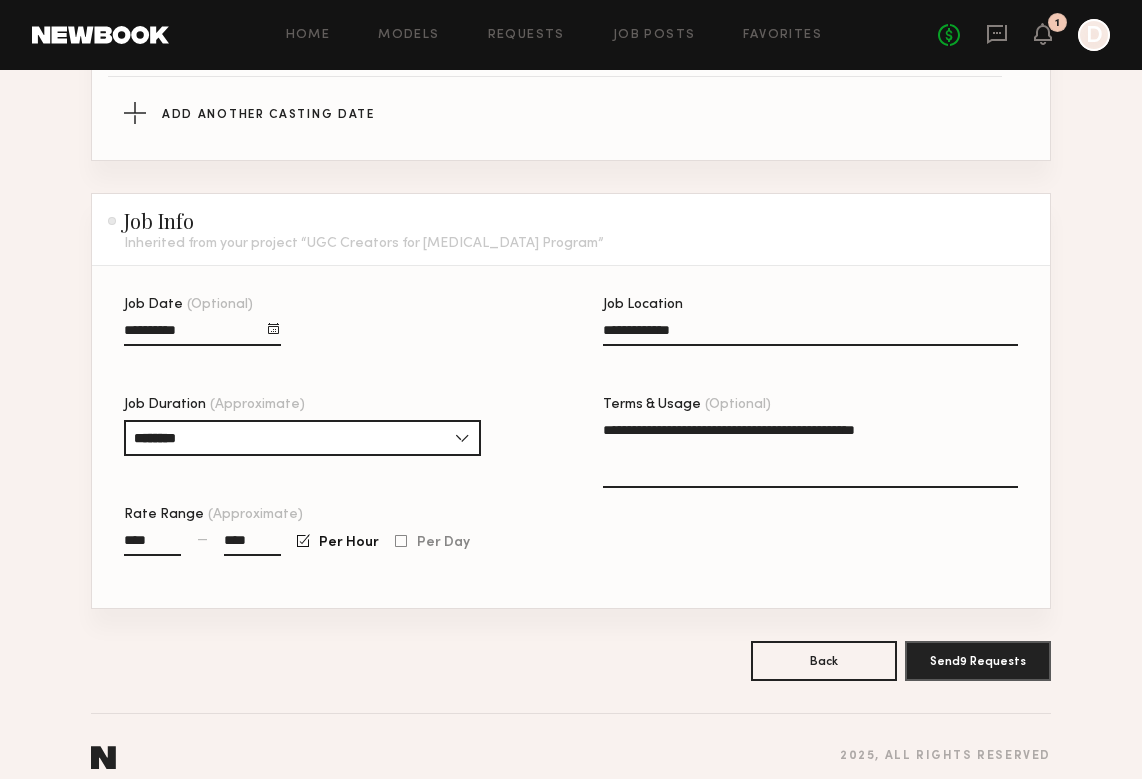 click on "**********" 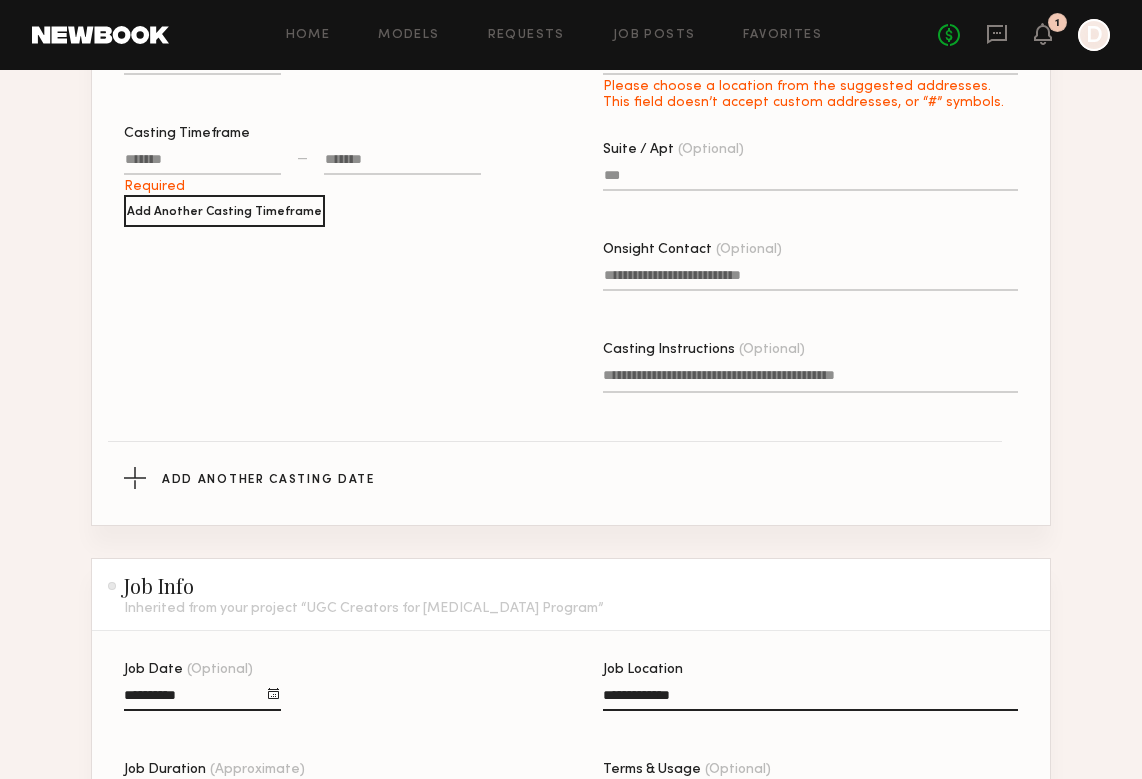 scroll, scrollTop: 1006, scrollLeft: 0, axis: vertical 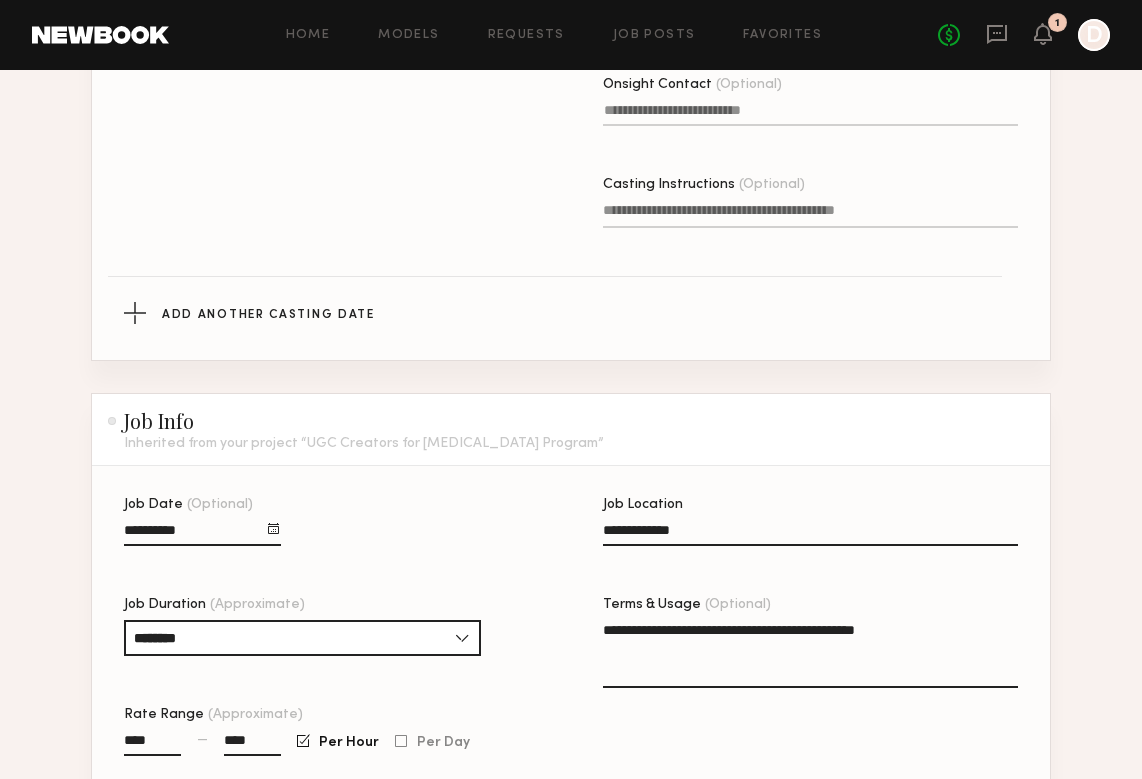click on "**********" 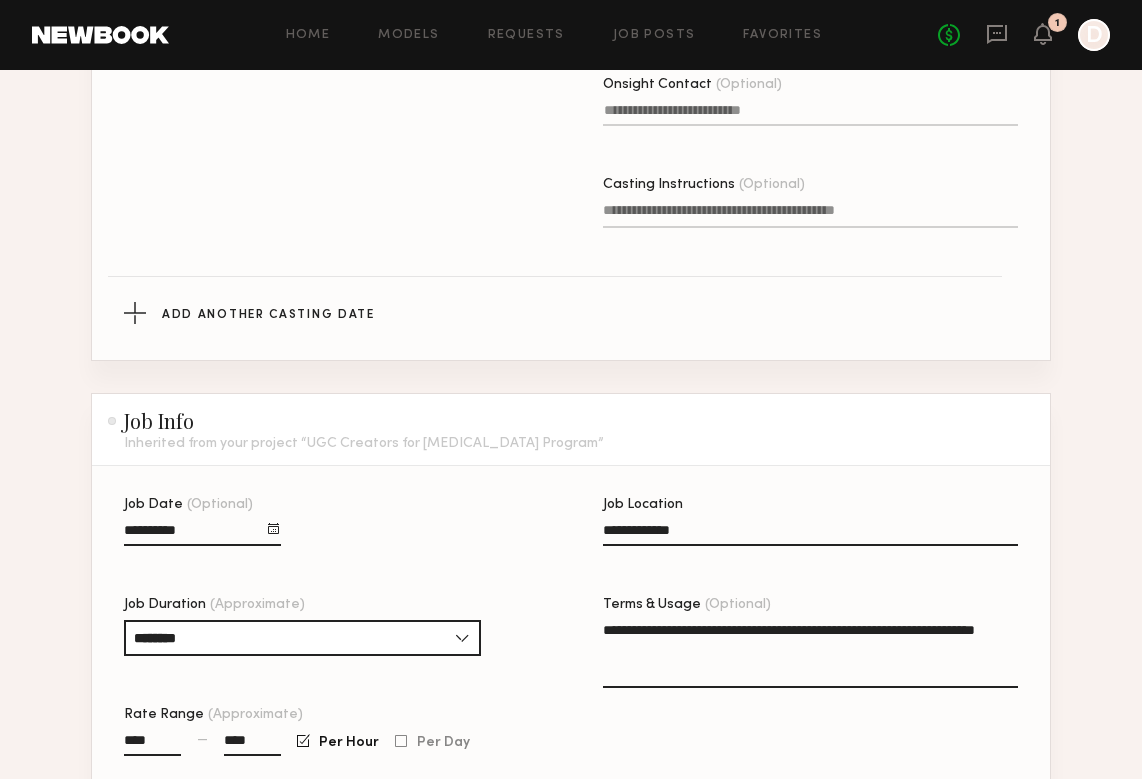 scroll, scrollTop: 676, scrollLeft: 0, axis: vertical 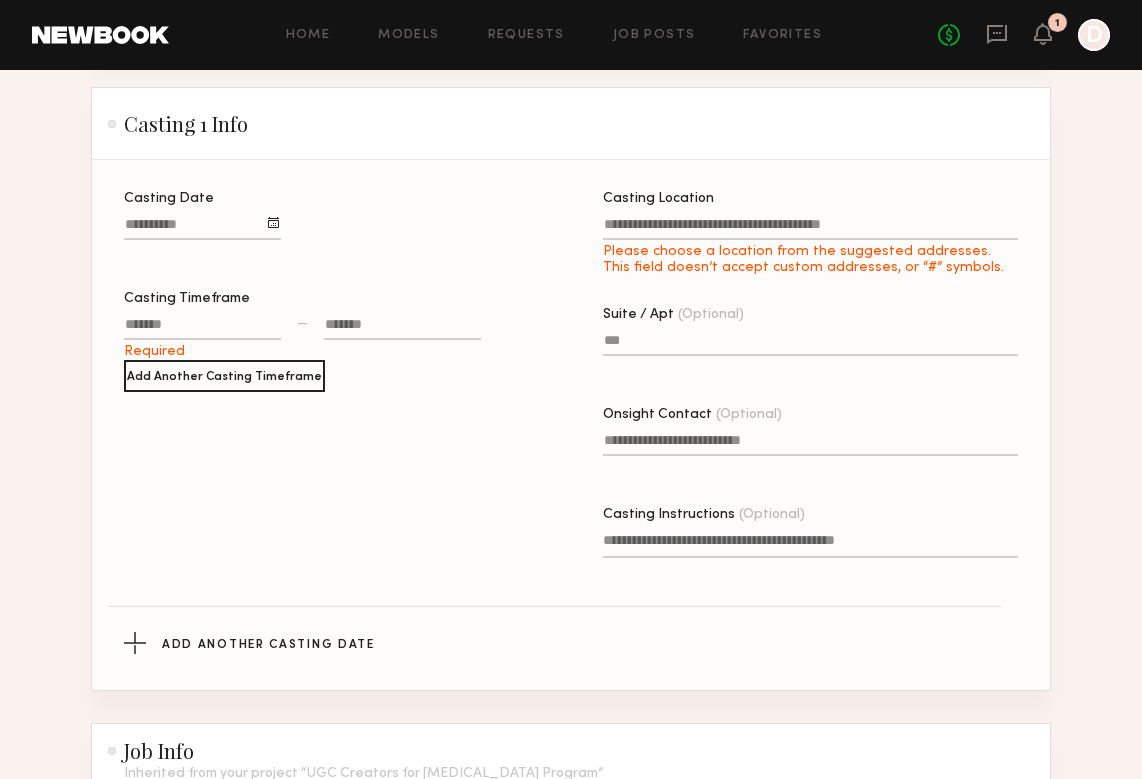 type on "**********" 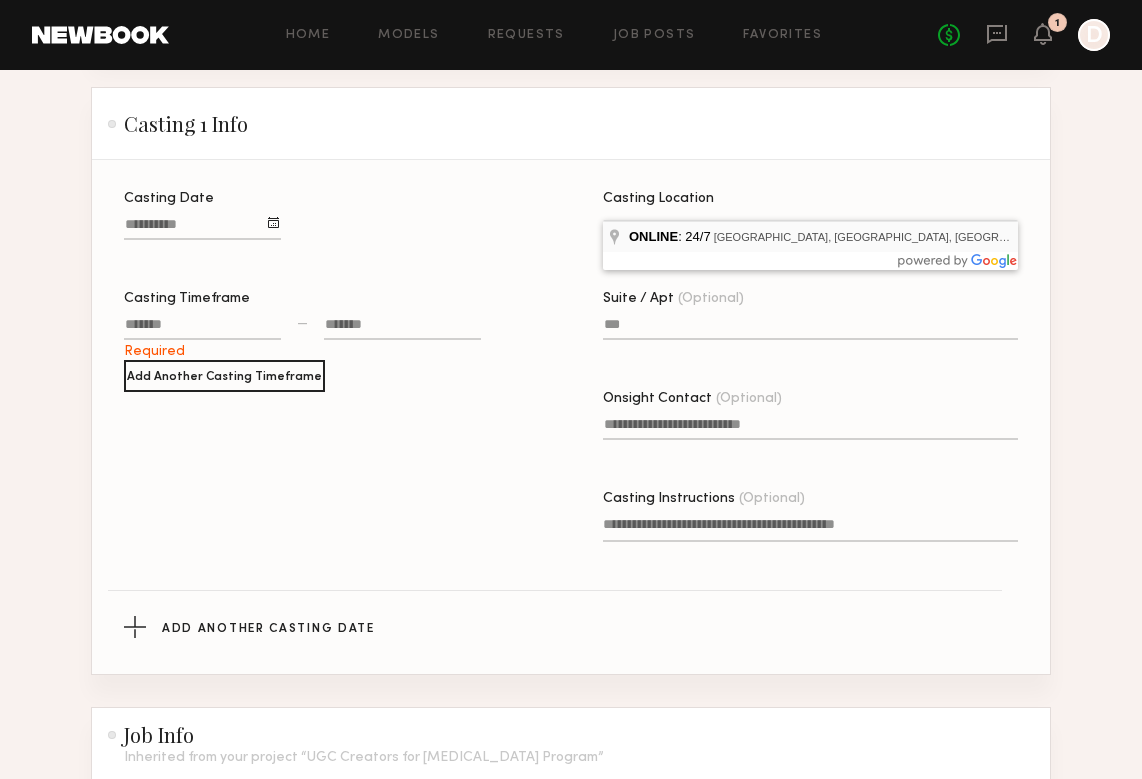 type on "**********" 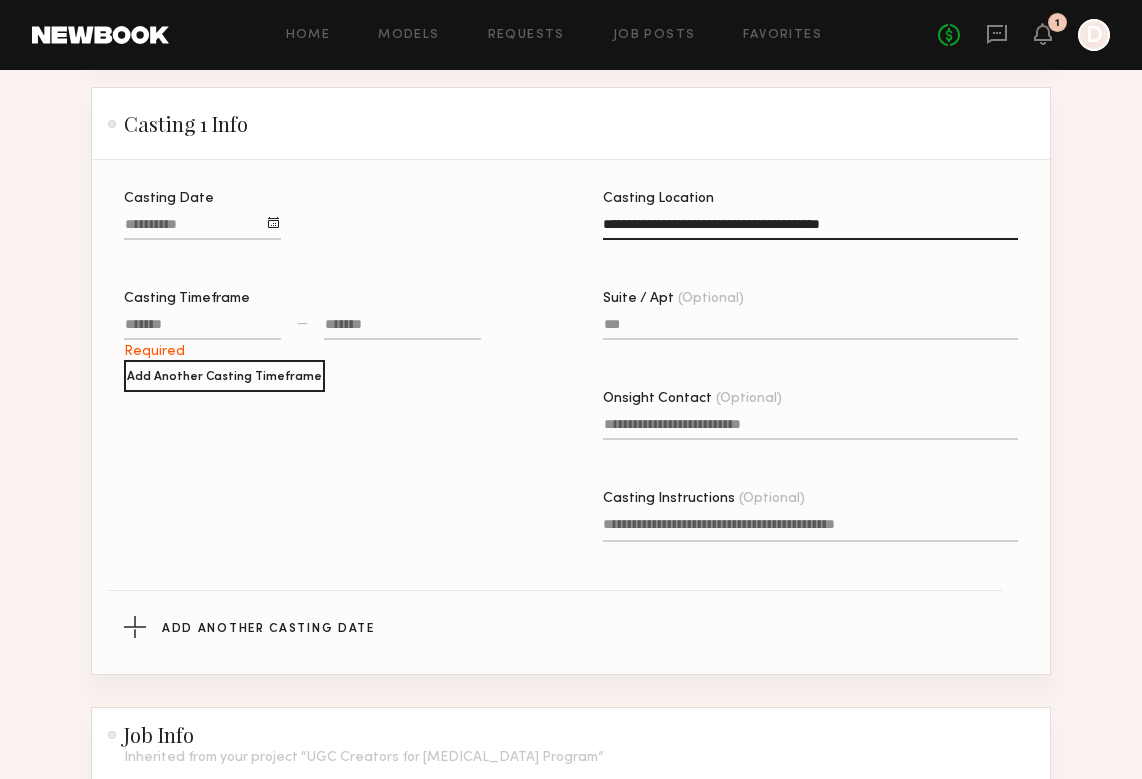 click on "**********" 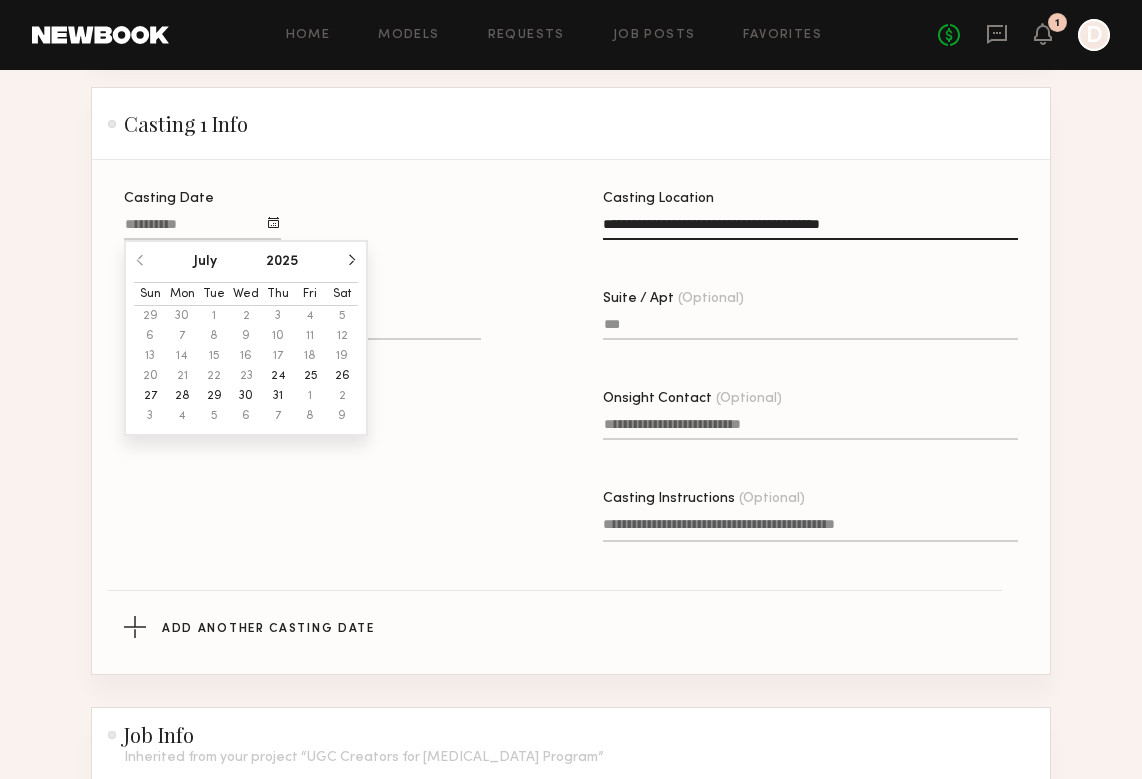 click on "31" 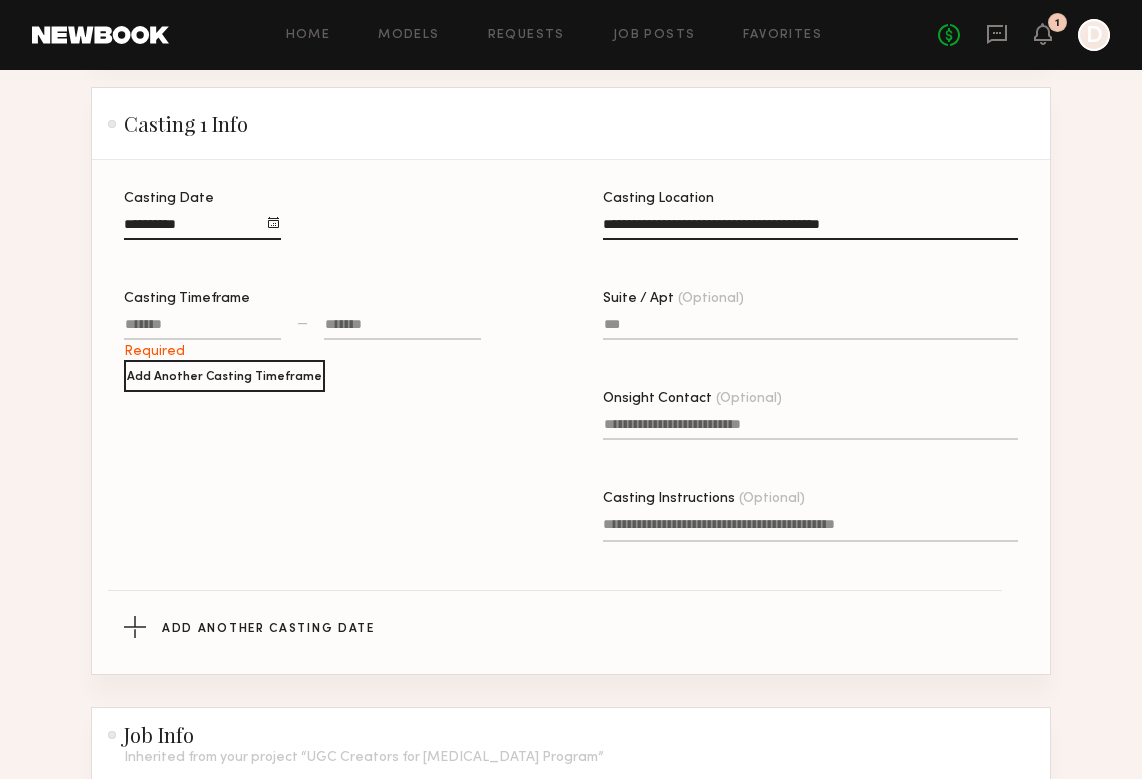 click 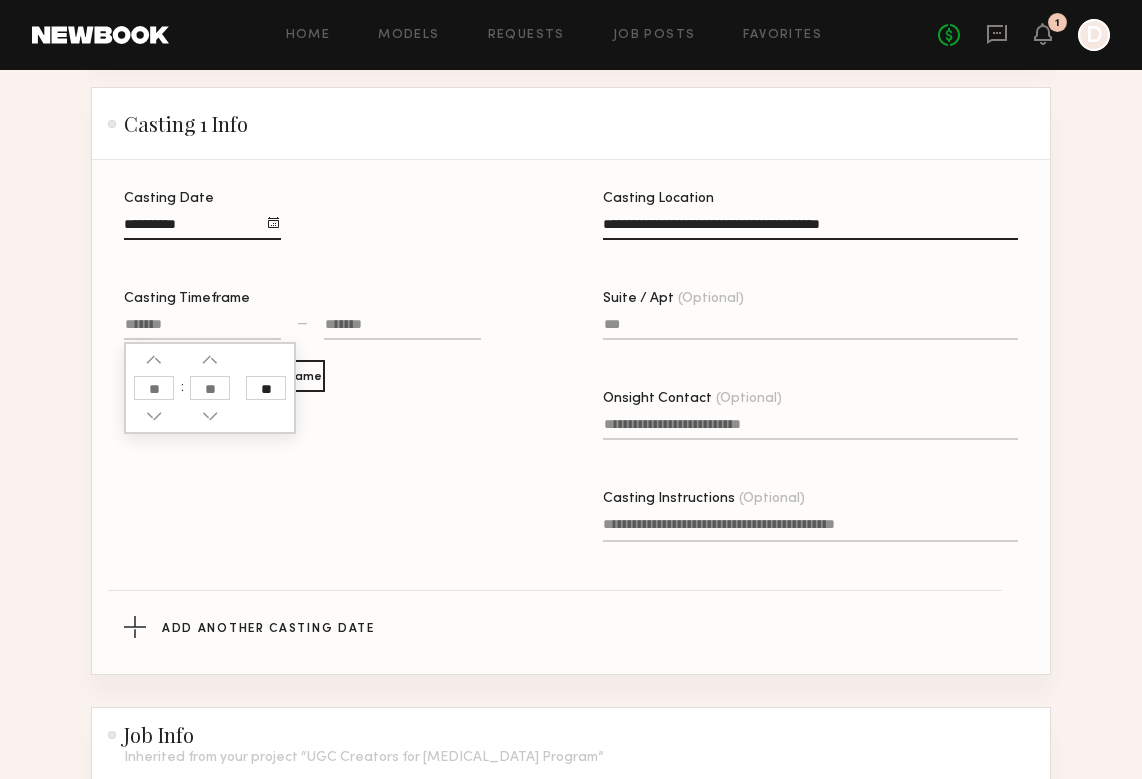 click on "**" 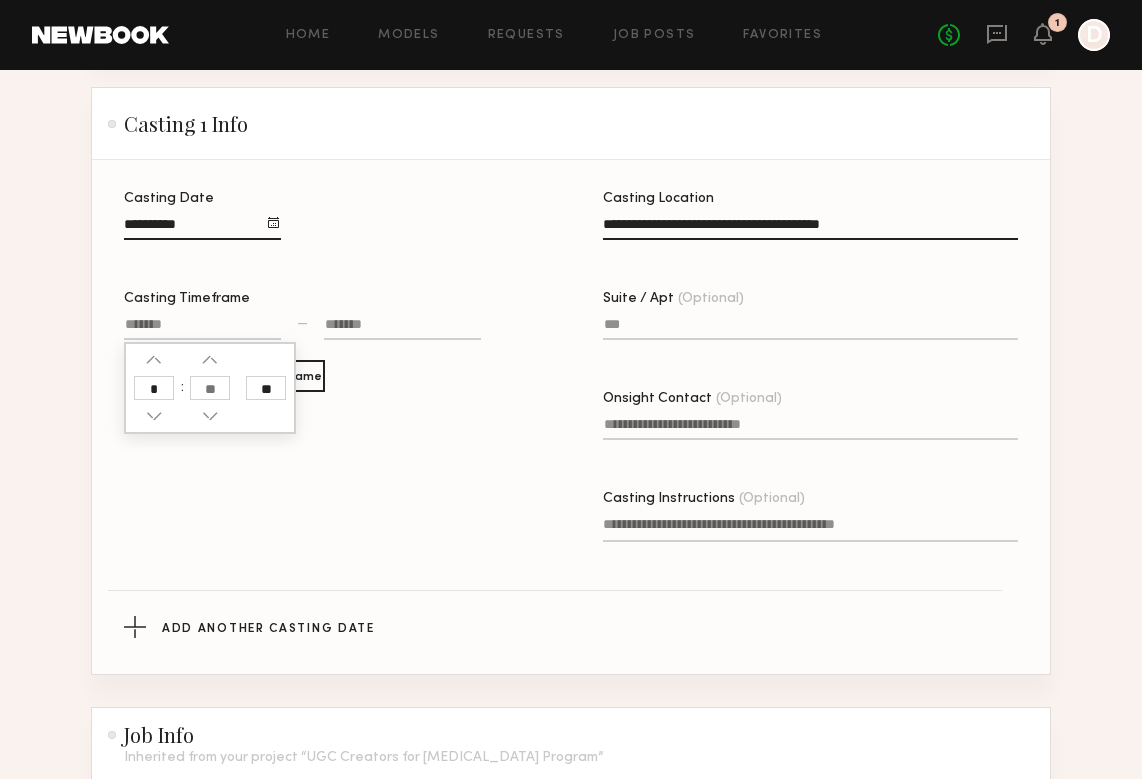 type on "*" 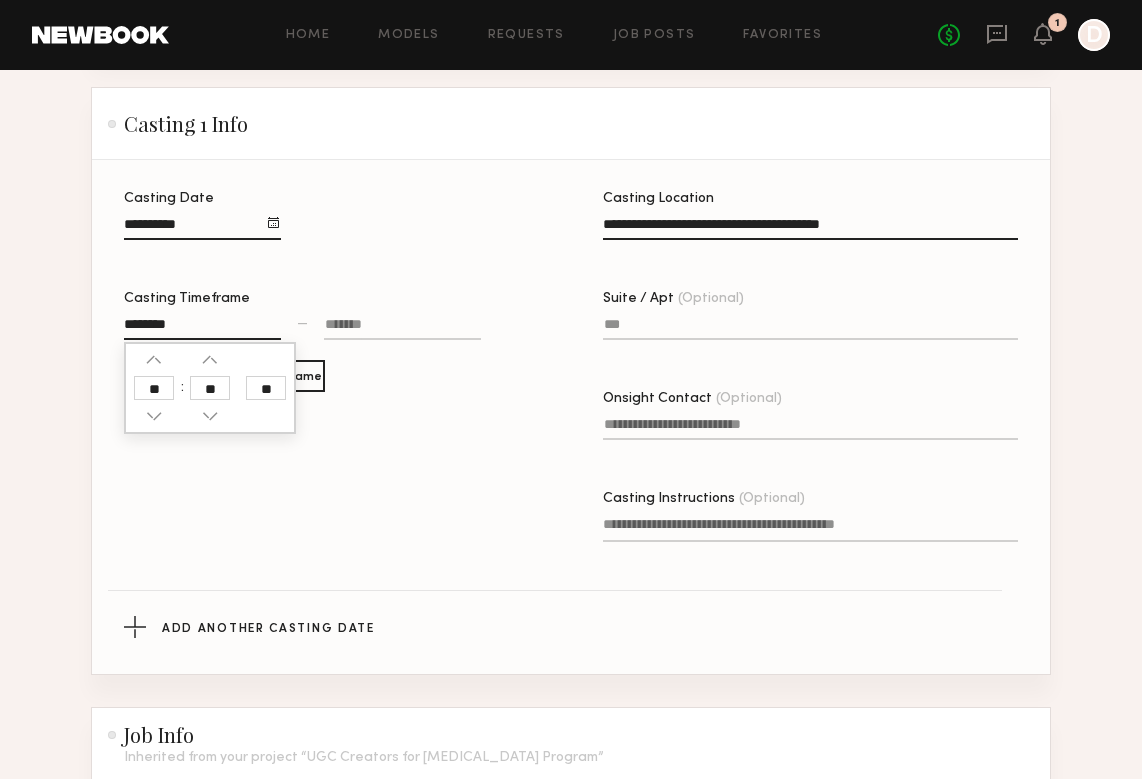 click on "Casting Timeframe ******** ** ** —" 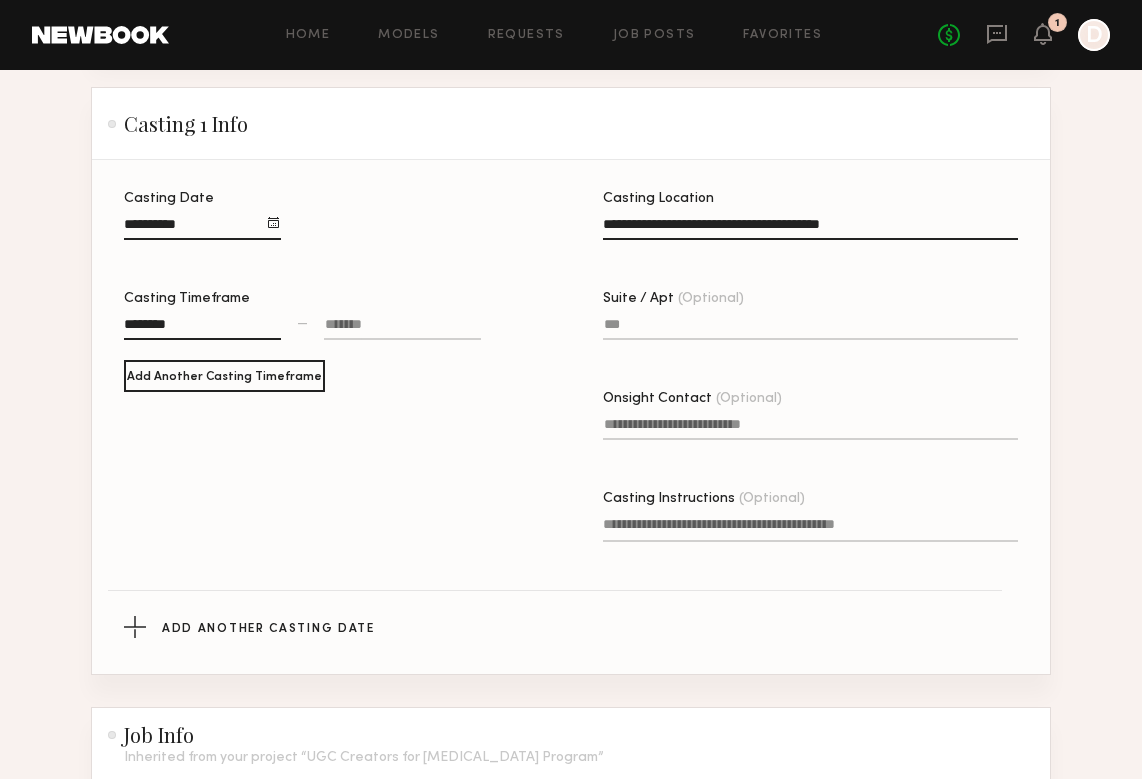 click 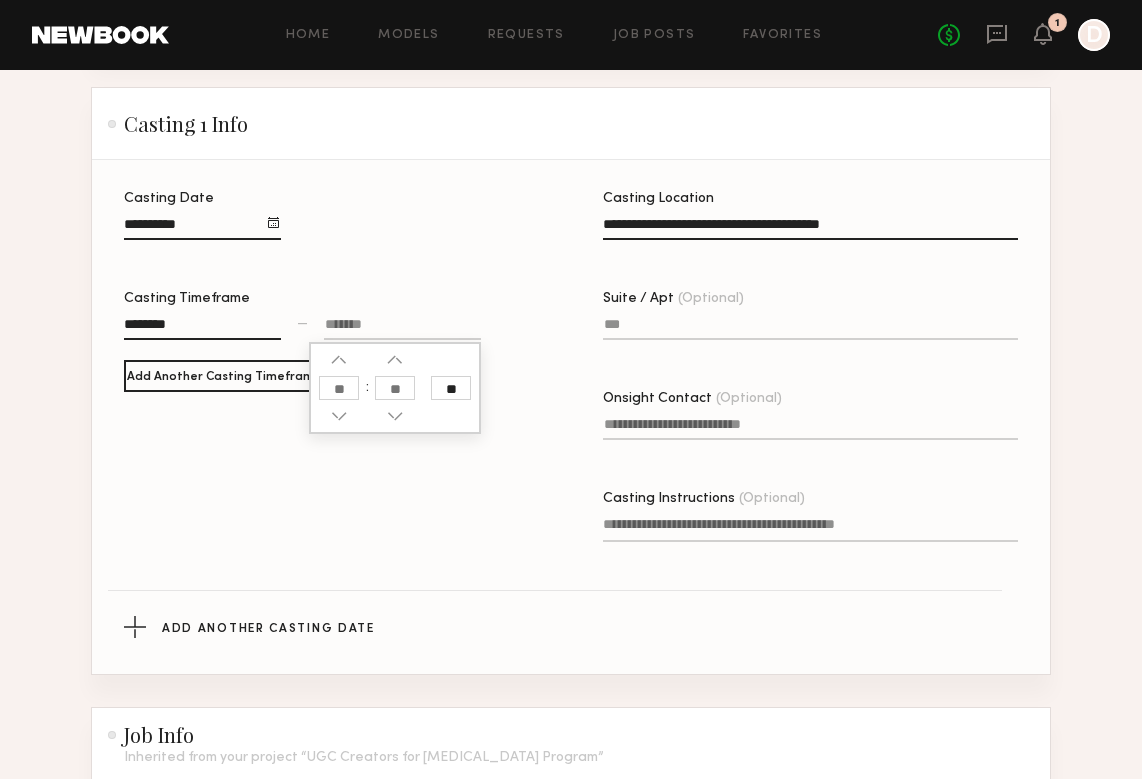 click 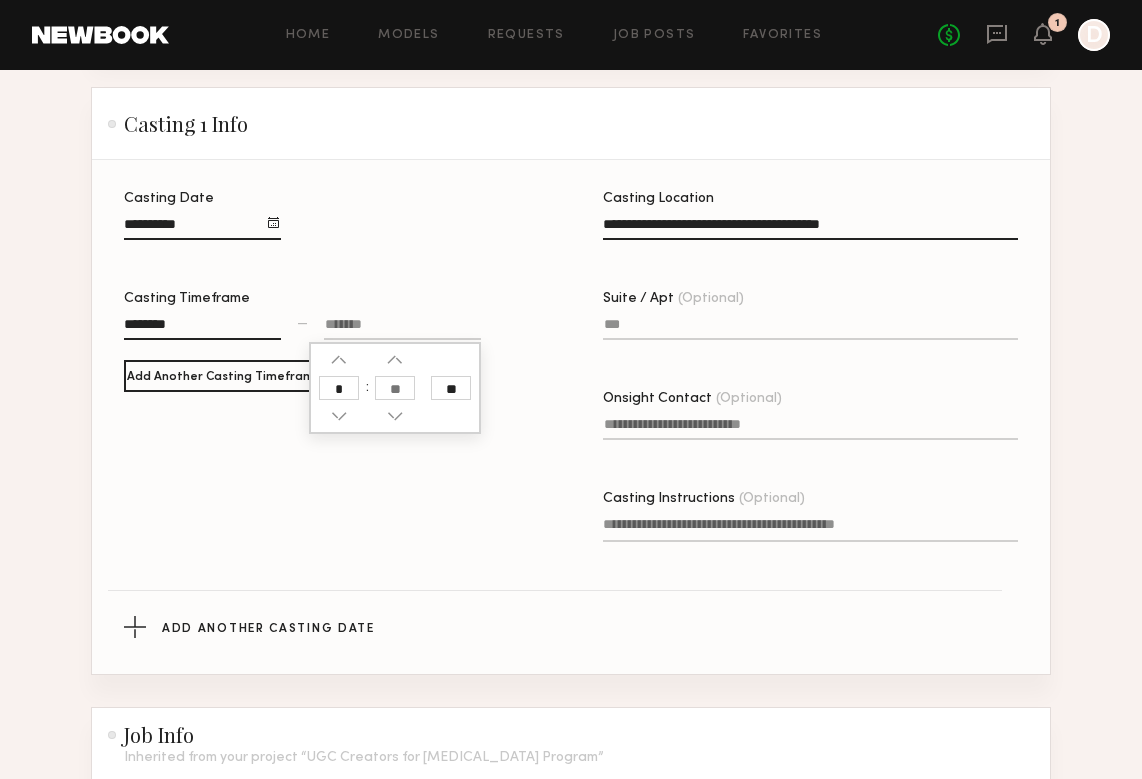 type on "*" 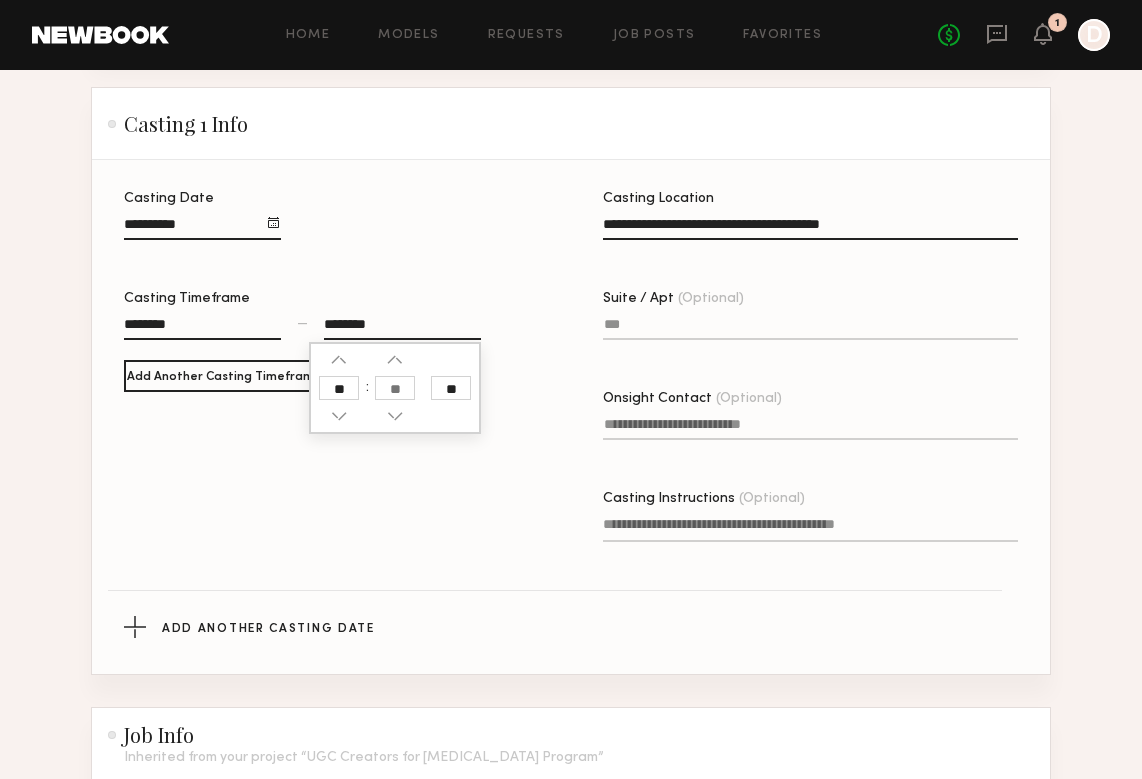 click on "**" 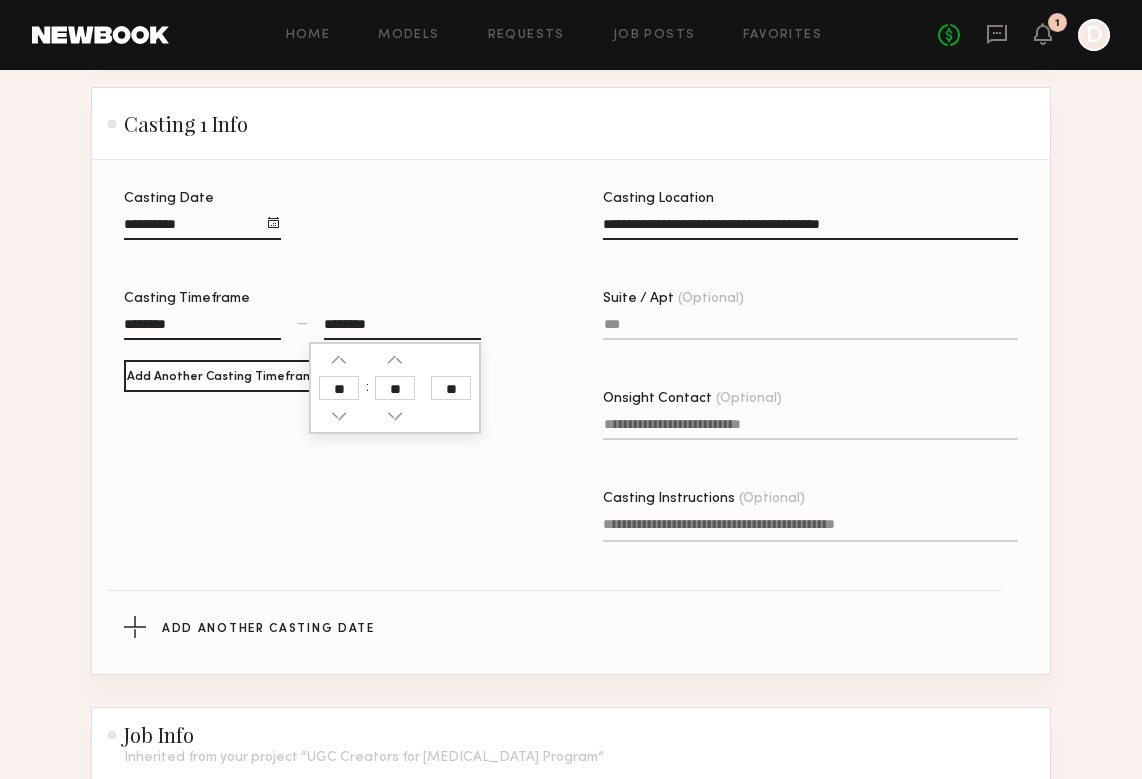 click on "Casting Date Casting Timeframe ******** — ******** ** ** Add Another Casting Timeframe" 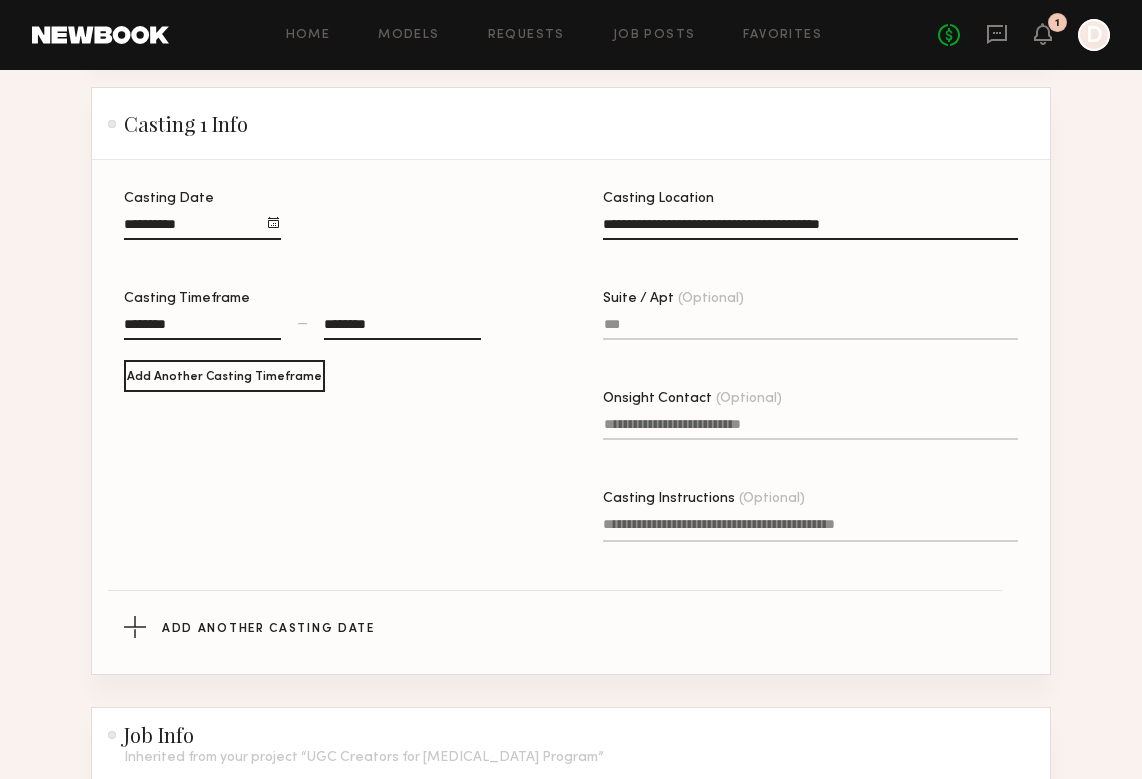 click on "Onsight Contact (Optional)" 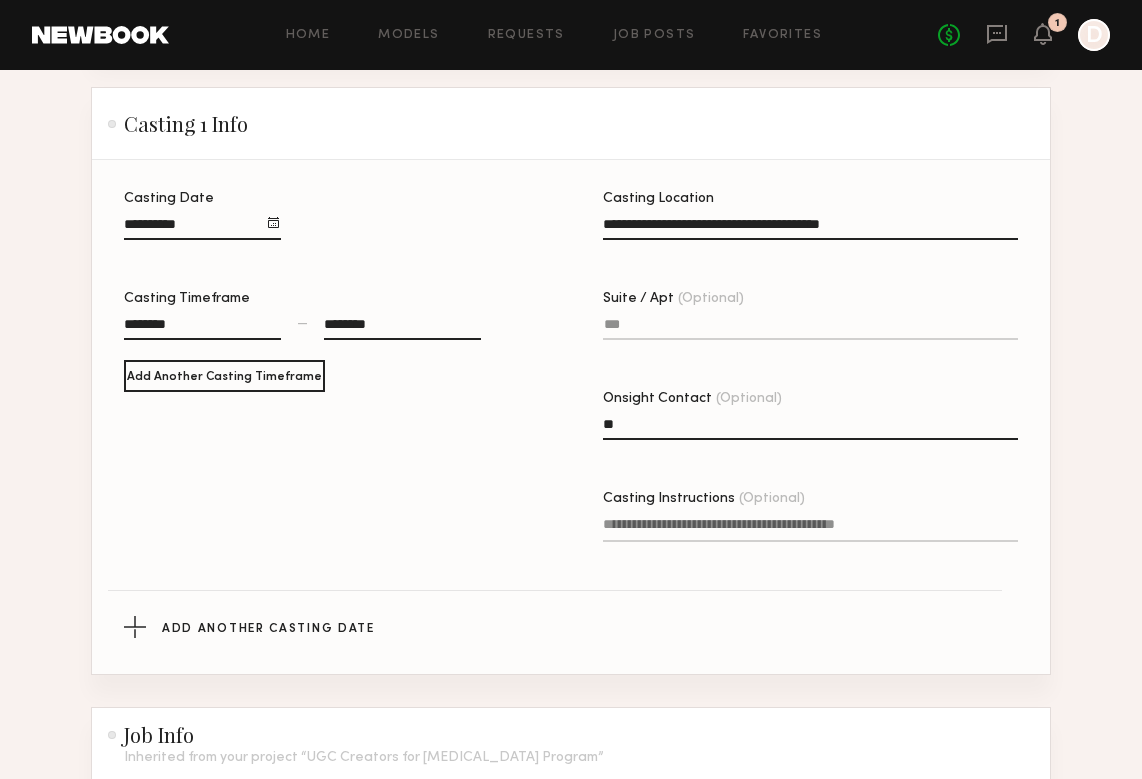 type on "*" 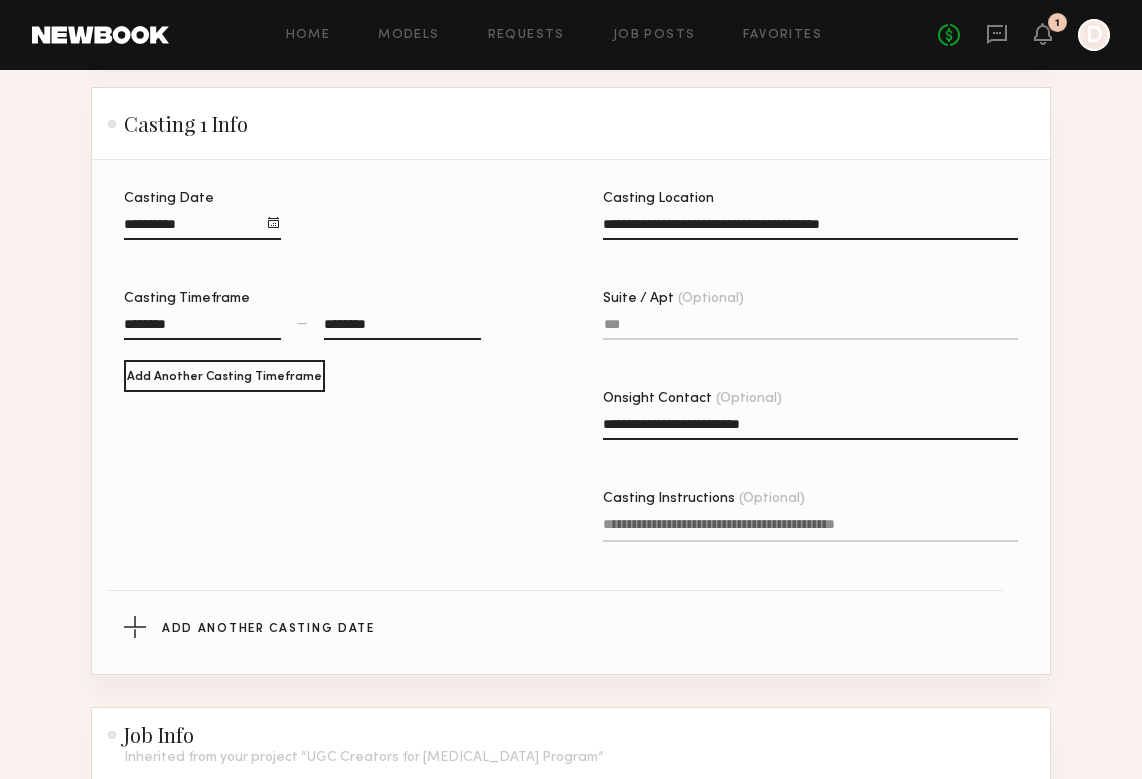 type on "**********" 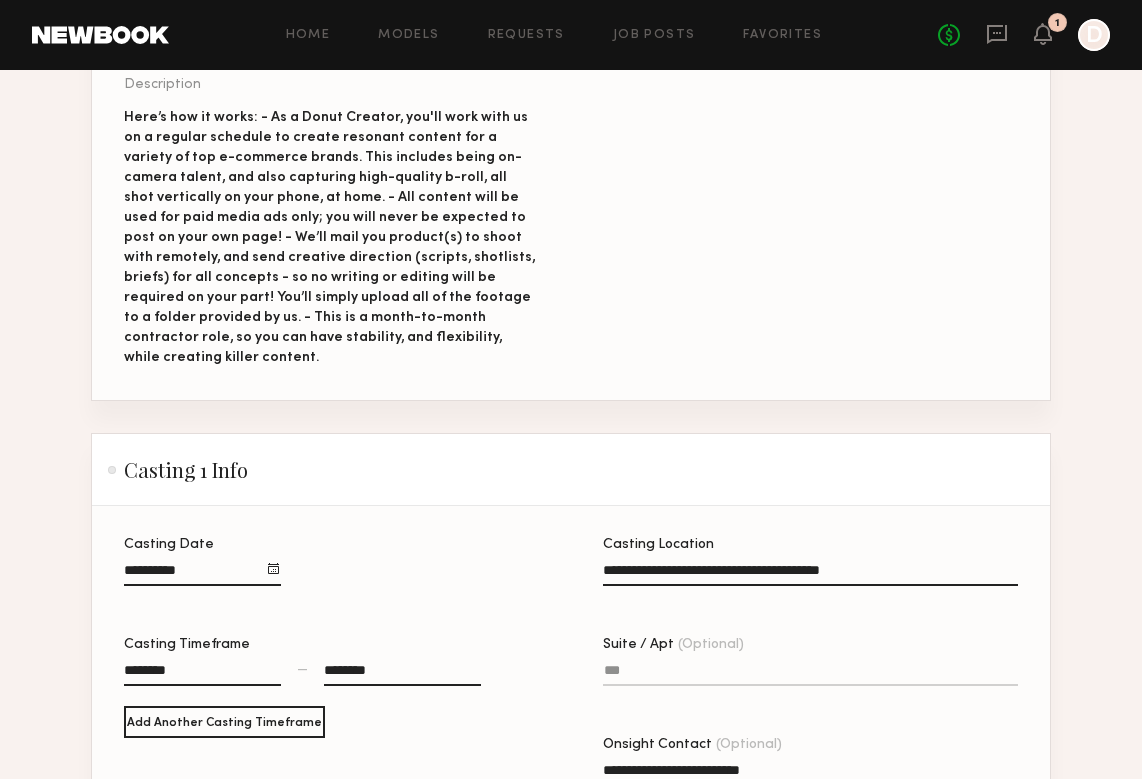 scroll, scrollTop: 0, scrollLeft: 0, axis: both 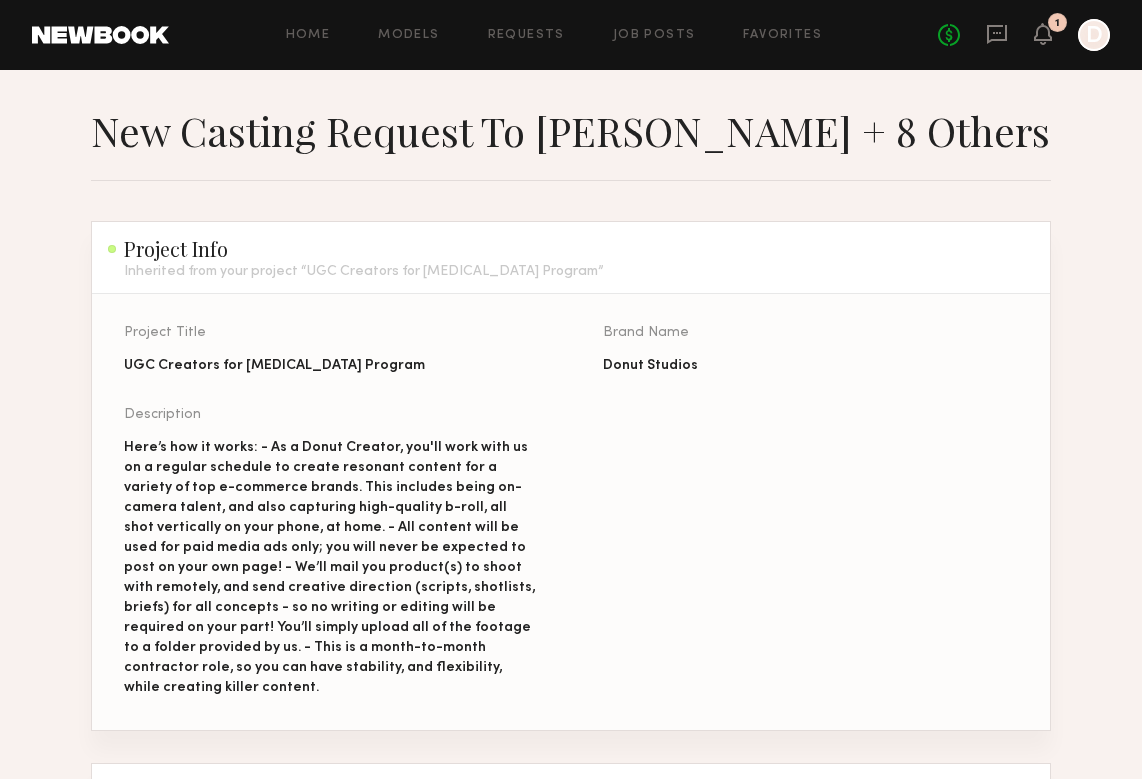 click on "Here’s how it works:
- As a Donut Creator, you'll work with us on a regular schedule to create resonant content for a variety of top e-commerce brands. This includes being on-camera talent, and also capturing high-quality b-roll, all shot vertically on your phone, at home.
- All content will be used for paid media ads only; you will never be expected to post on your own page!
- We’ll mail you product(s) to shoot with remotely, and send creative direction (scripts, shotlists, briefs) for all concepts - so no writing or editing will be required on your part! You’ll simply upload all of the footage to a folder provided by us.
- This is a month-to-month contractor role, so you can have stability, and flexibility, while creating killer content." 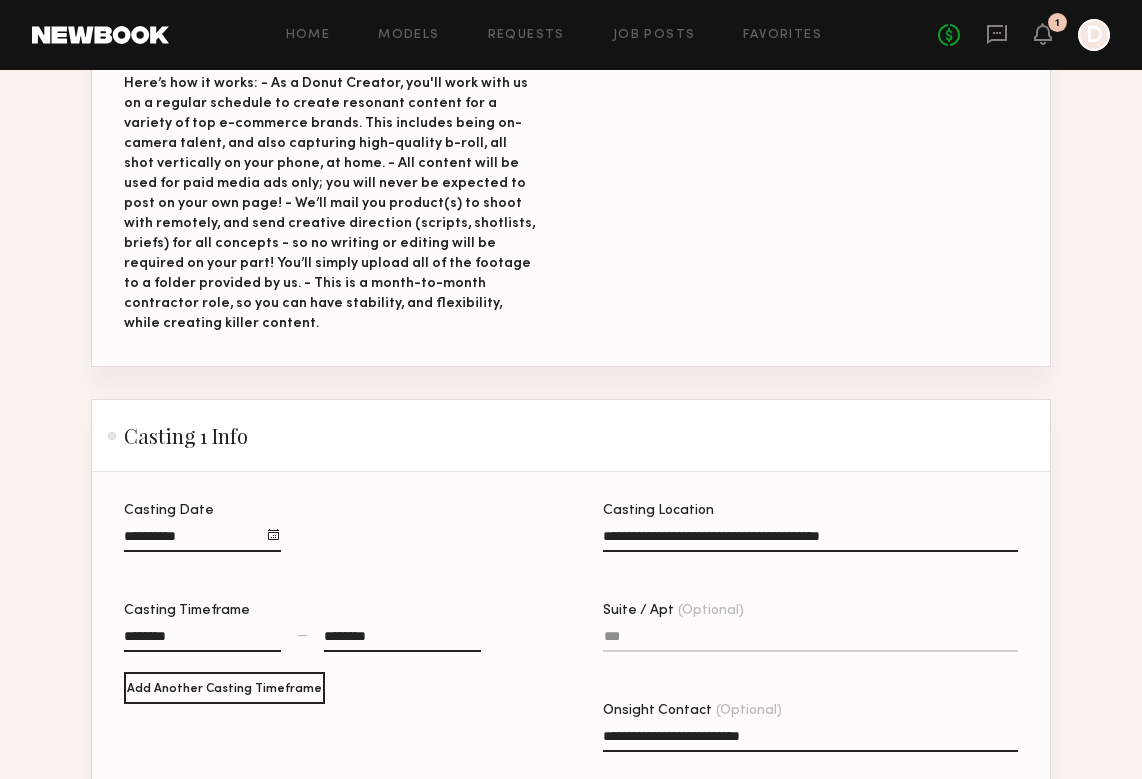 scroll, scrollTop: 742, scrollLeft: 0, axis: vertical 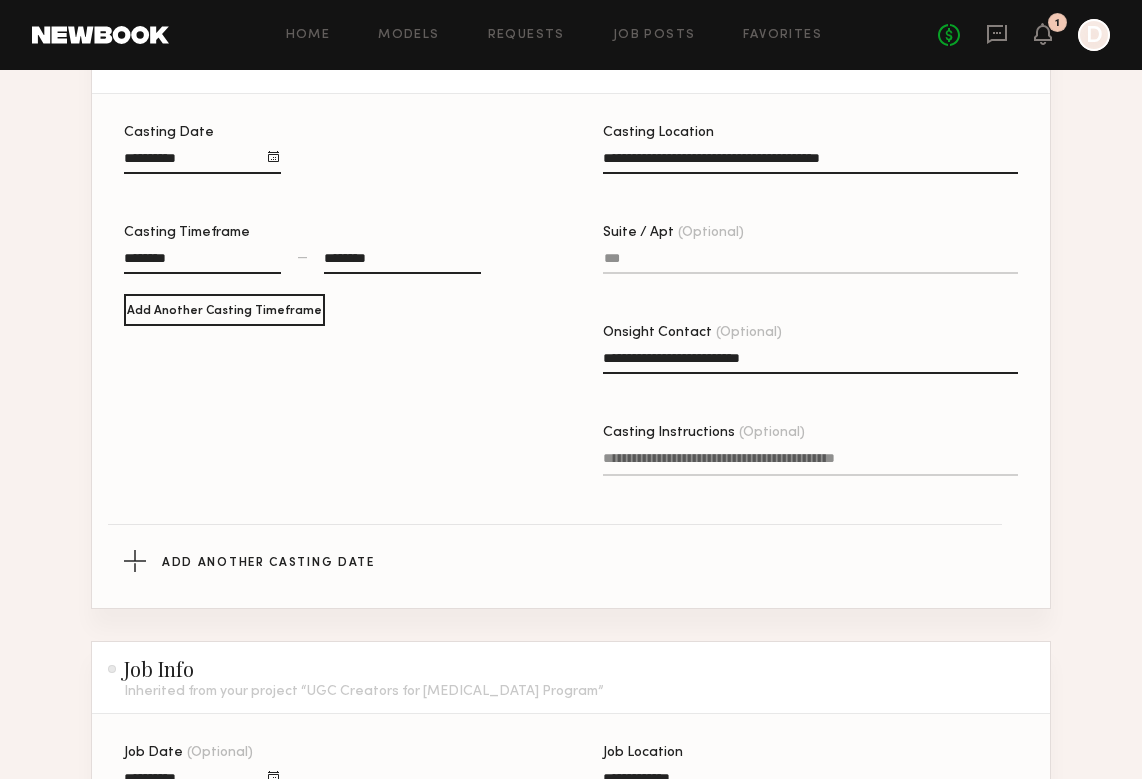 click on "(Optional)" 